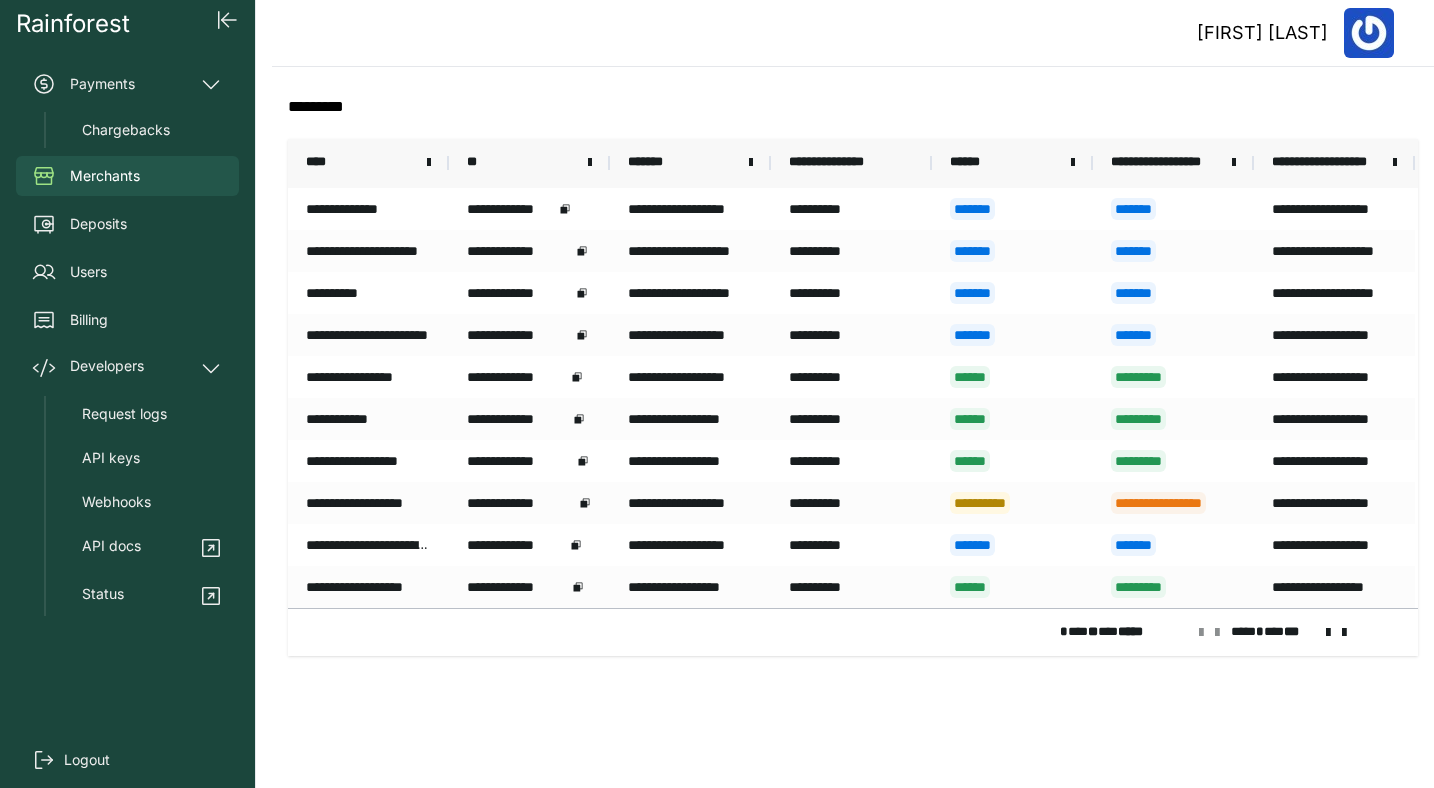 scroll, scrollTop: 0, scrollLeft: 0, axis: both 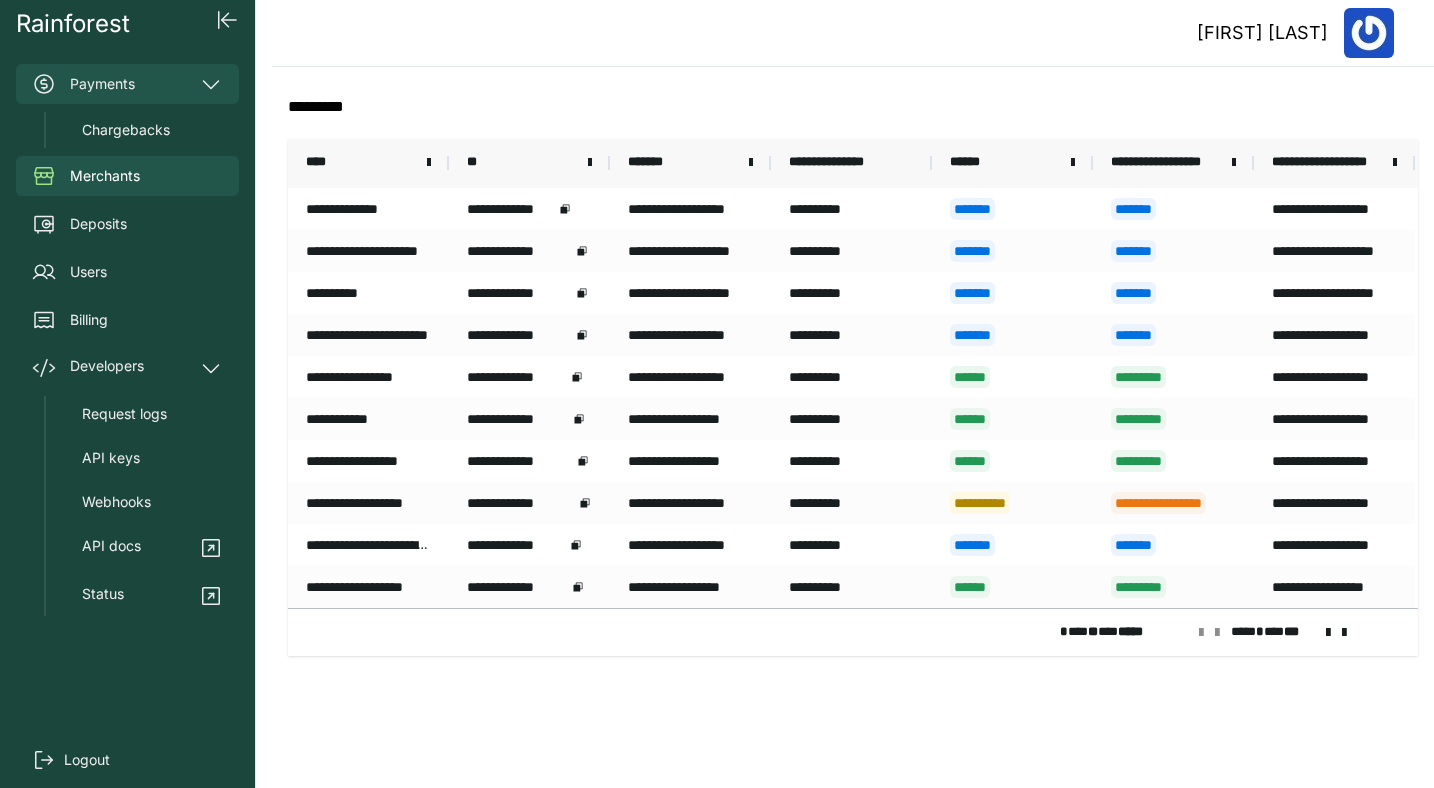 click on "Payments" at bounding box center [127, 84] 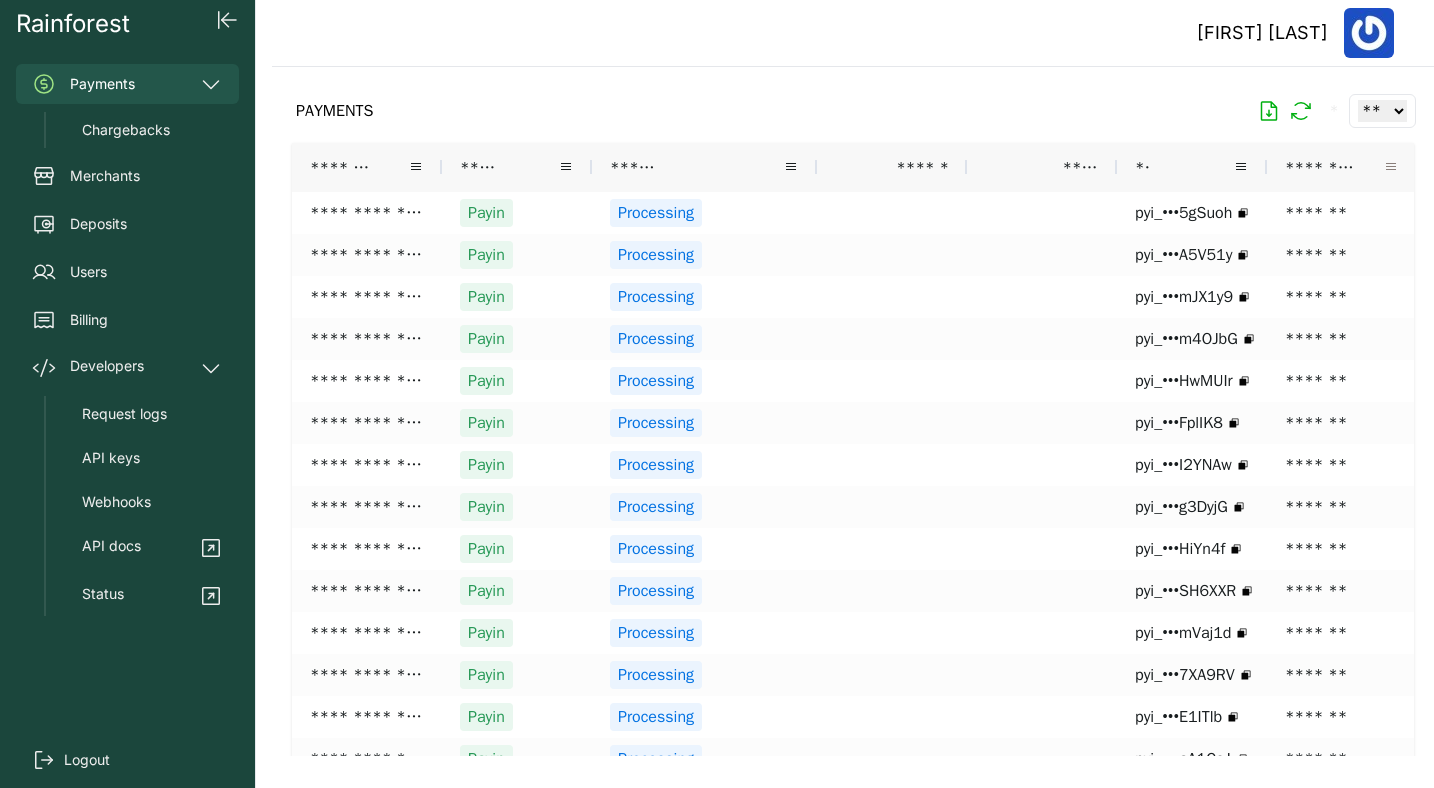 click at bounding box center [1391, 167] 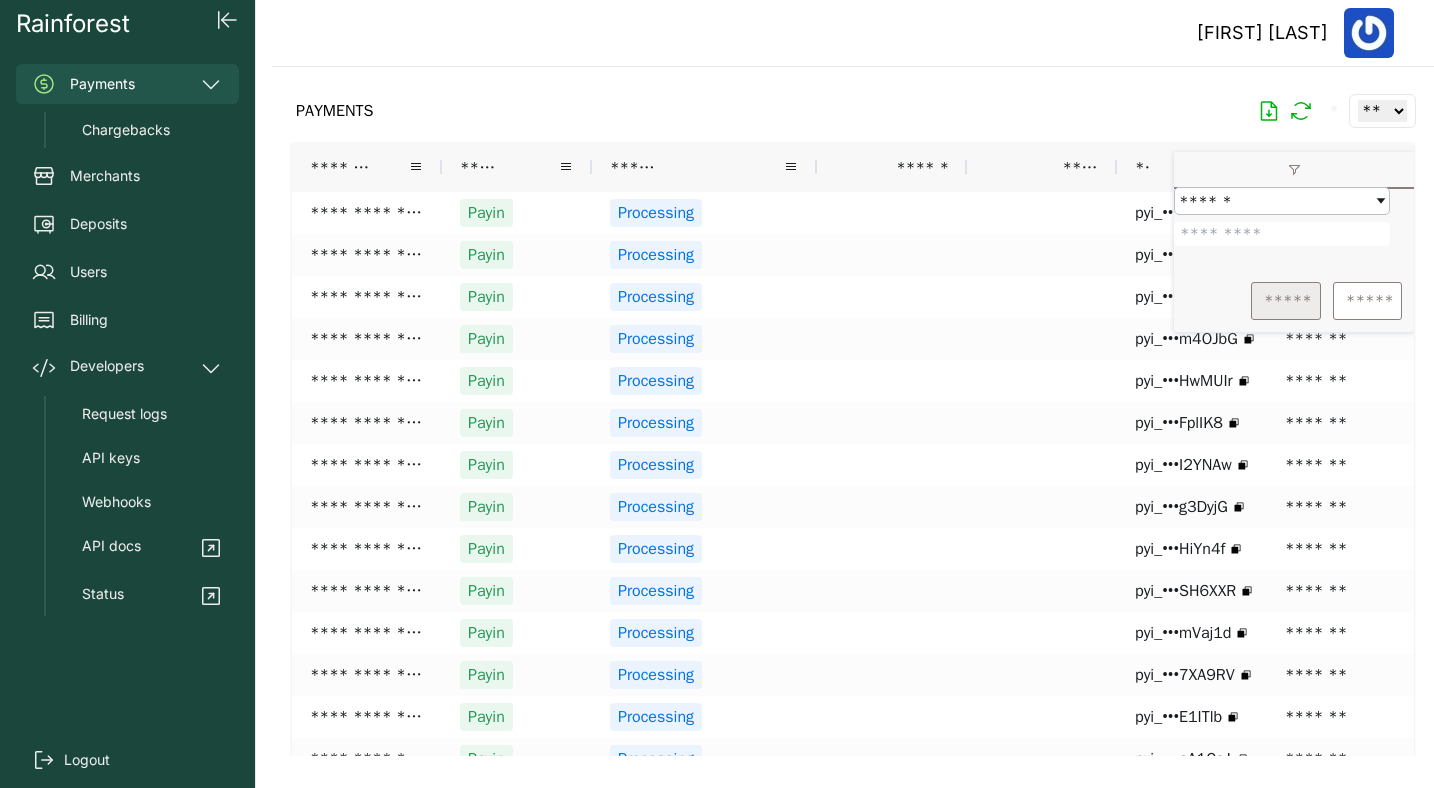 type on "*******" 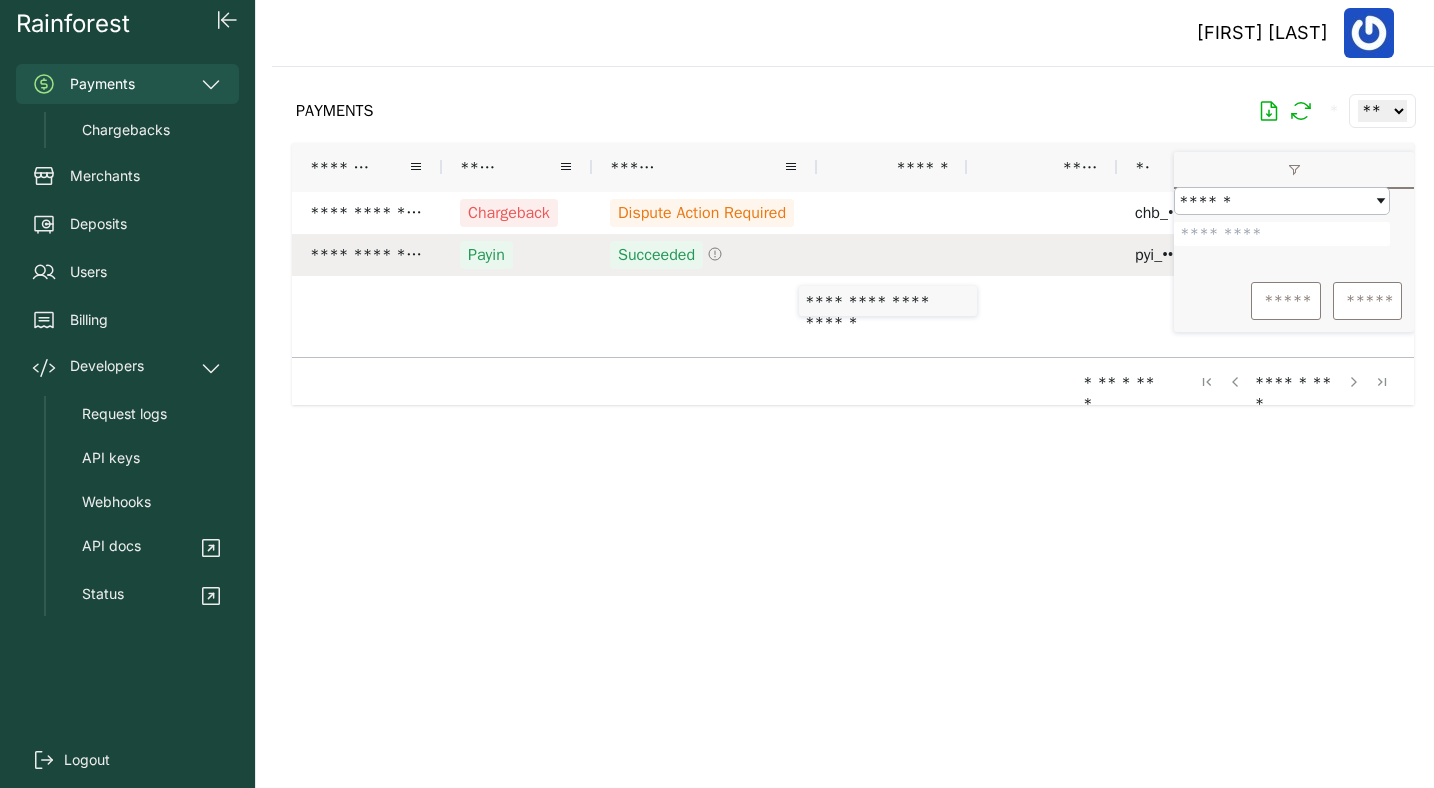 click on "Succeeded" at bounding box center [704, 255] 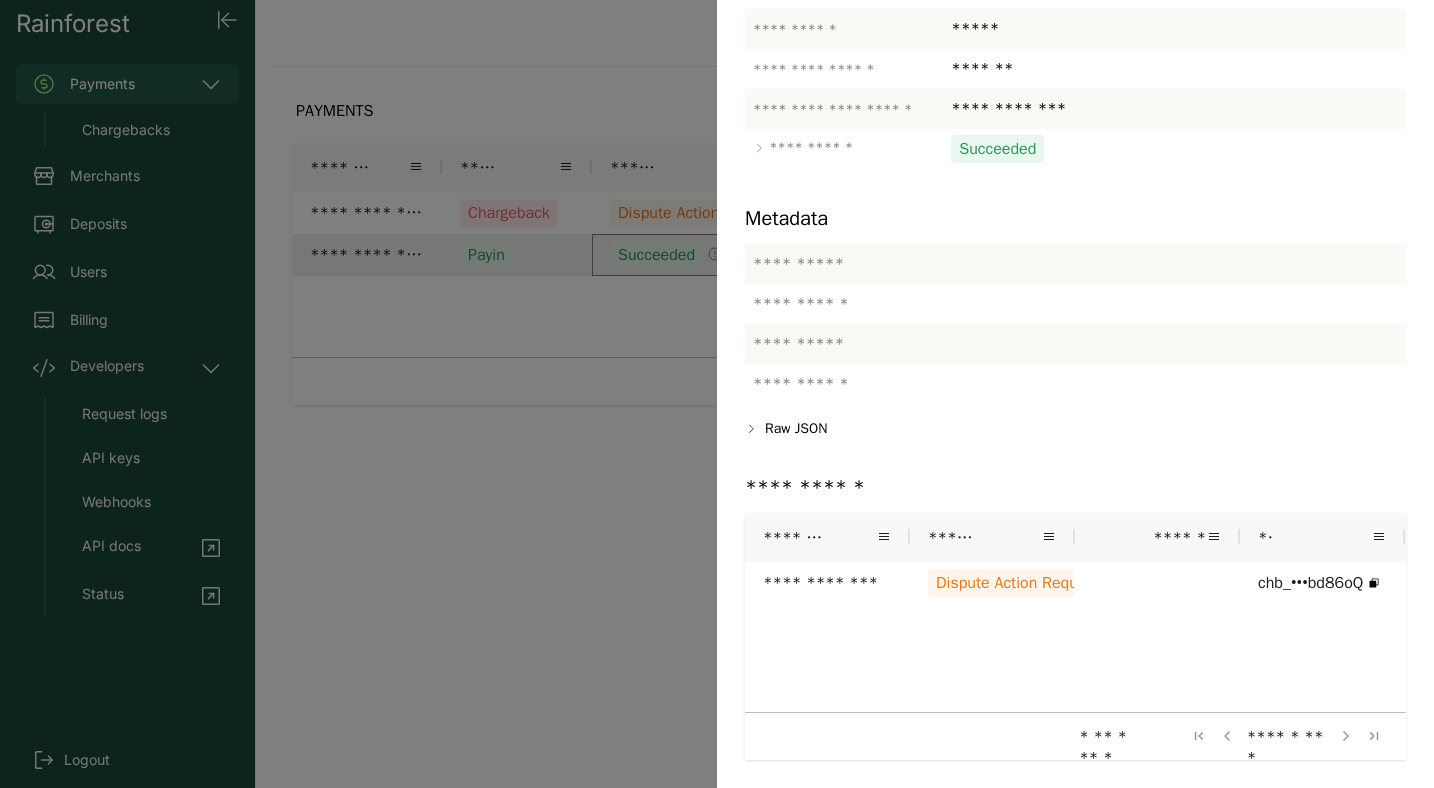 scroll, scrollTop: 0, scrollLeft: 0, axis: both 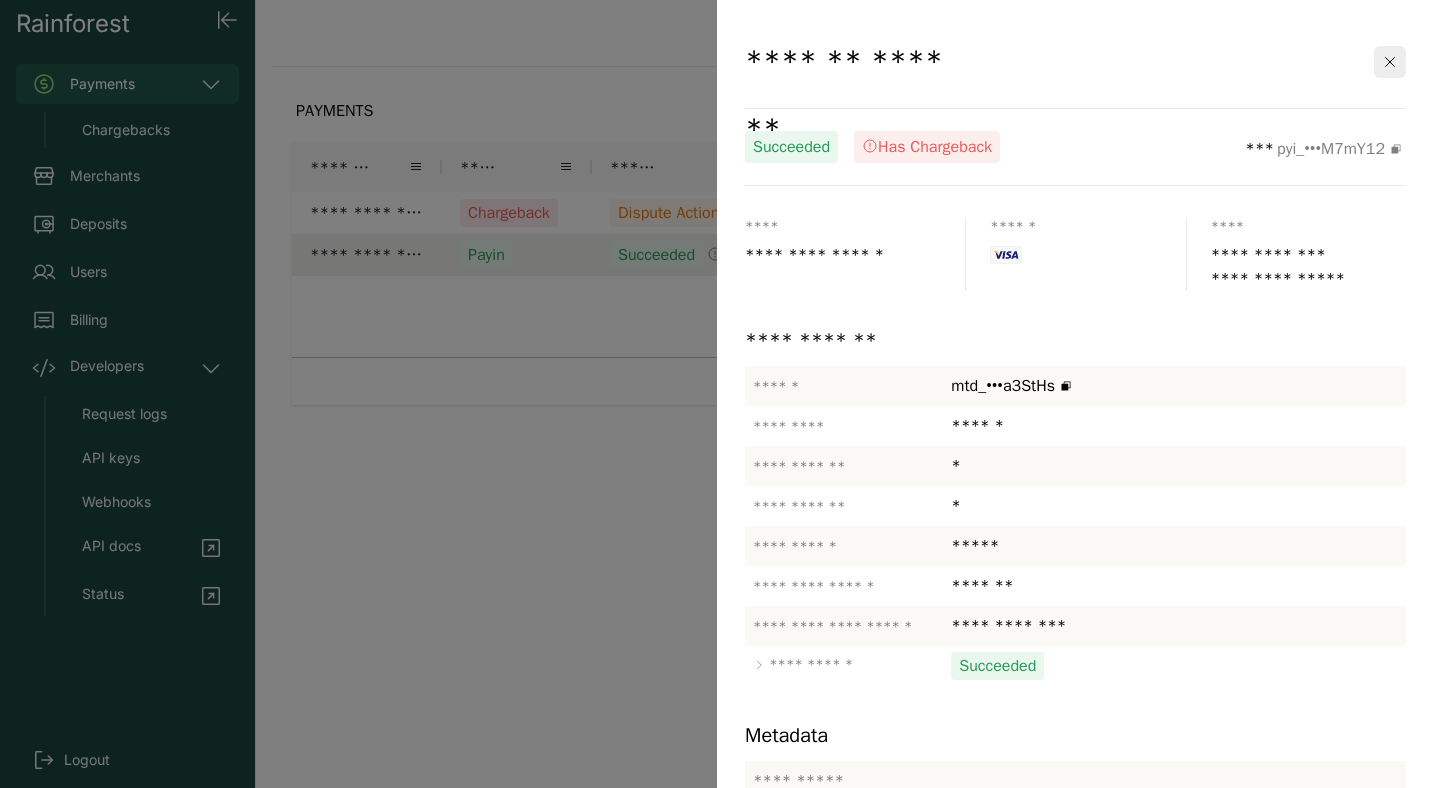 click at bounding box center [717, 394] 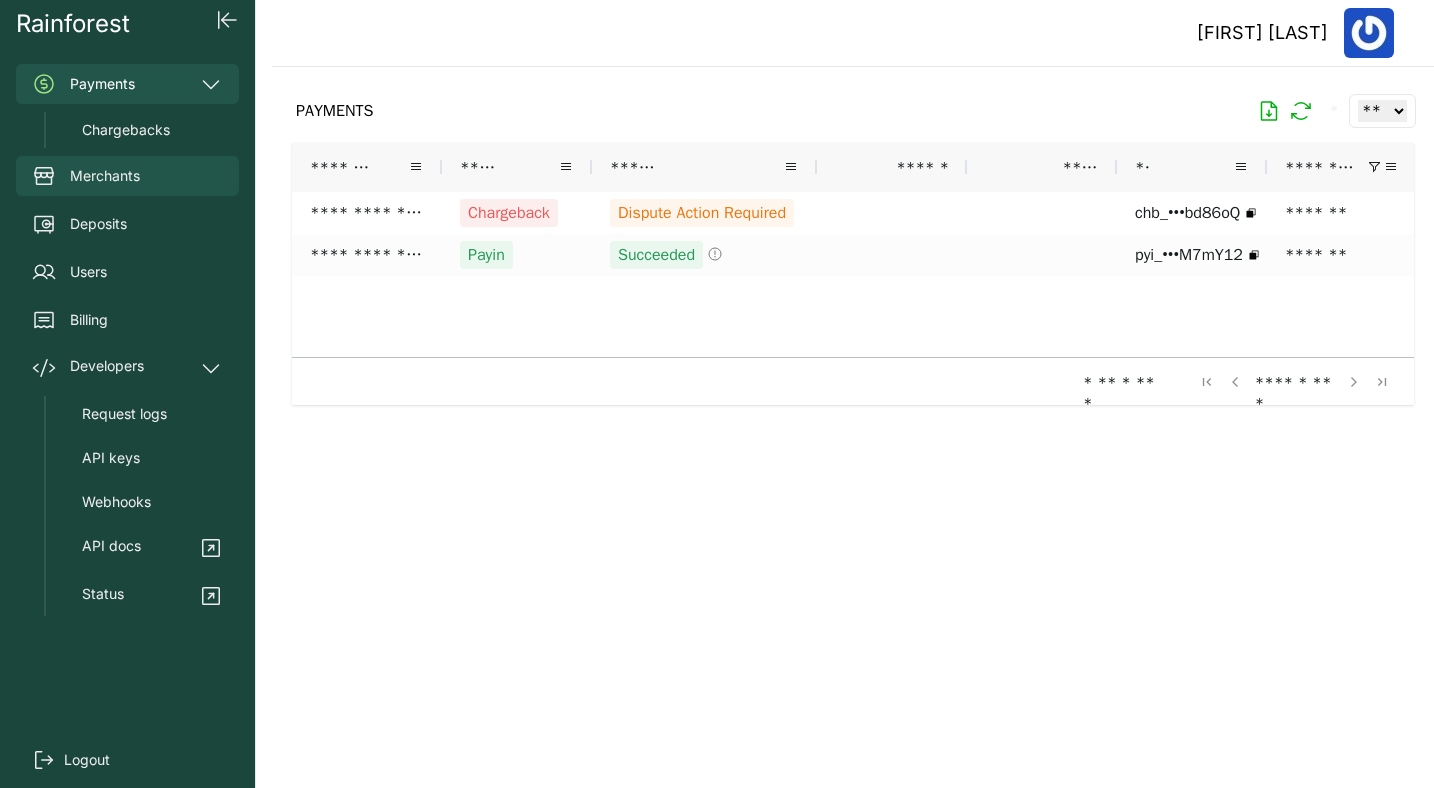 click on "Merchants" at bounding box center [105, 176] 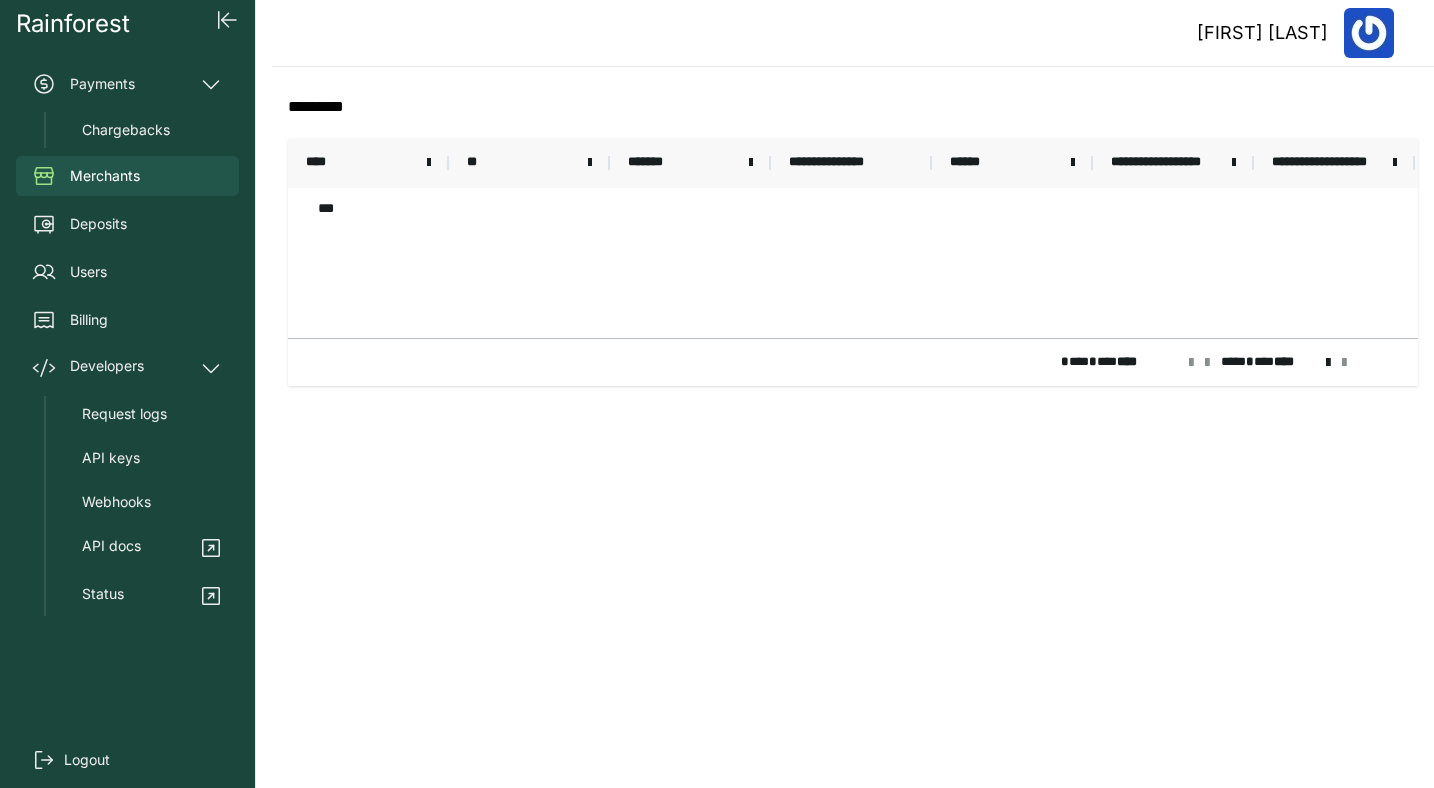 click on "Merchants" at bounding box center [105, 176] 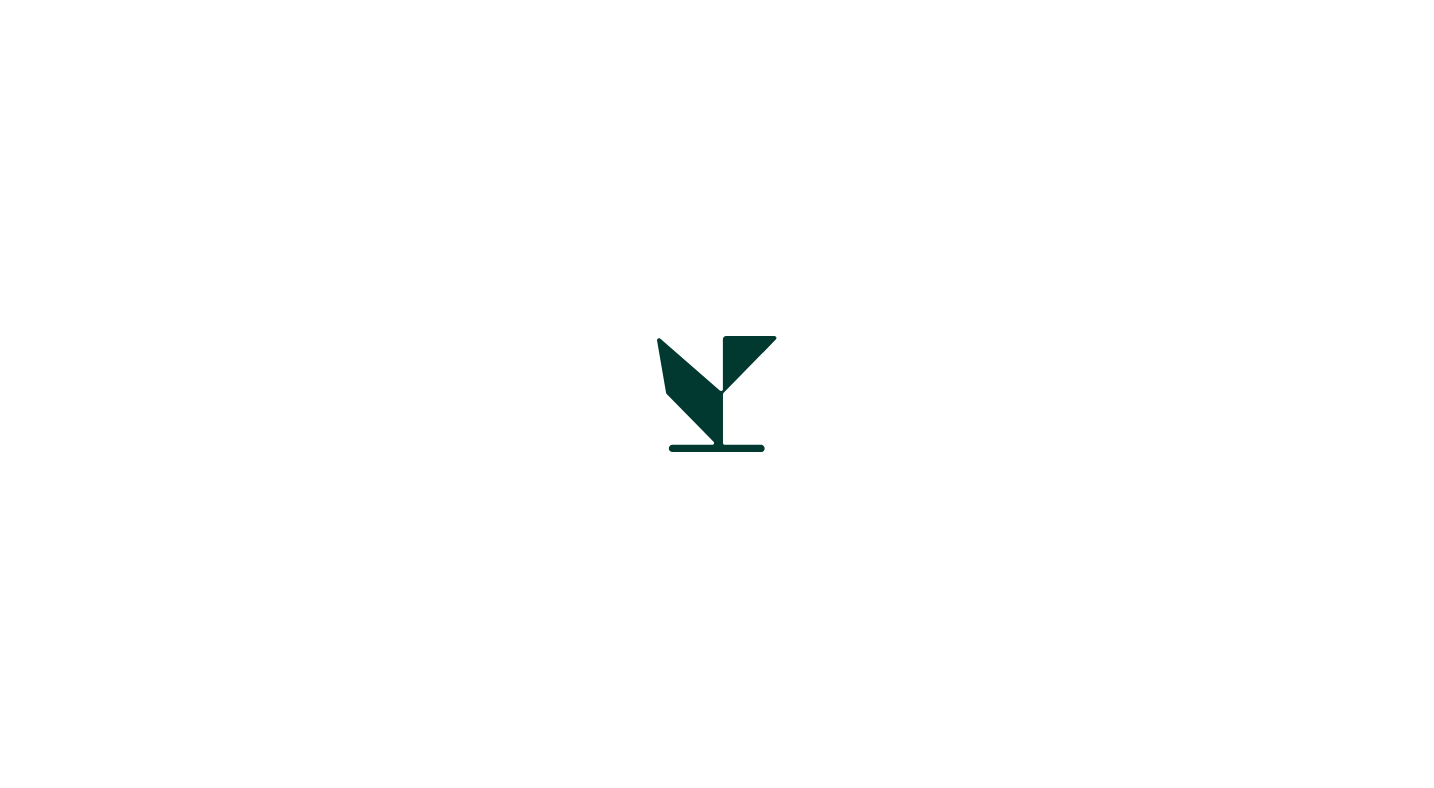 scroll, scrollTop: 0, scrollLeft: 0, axis: both 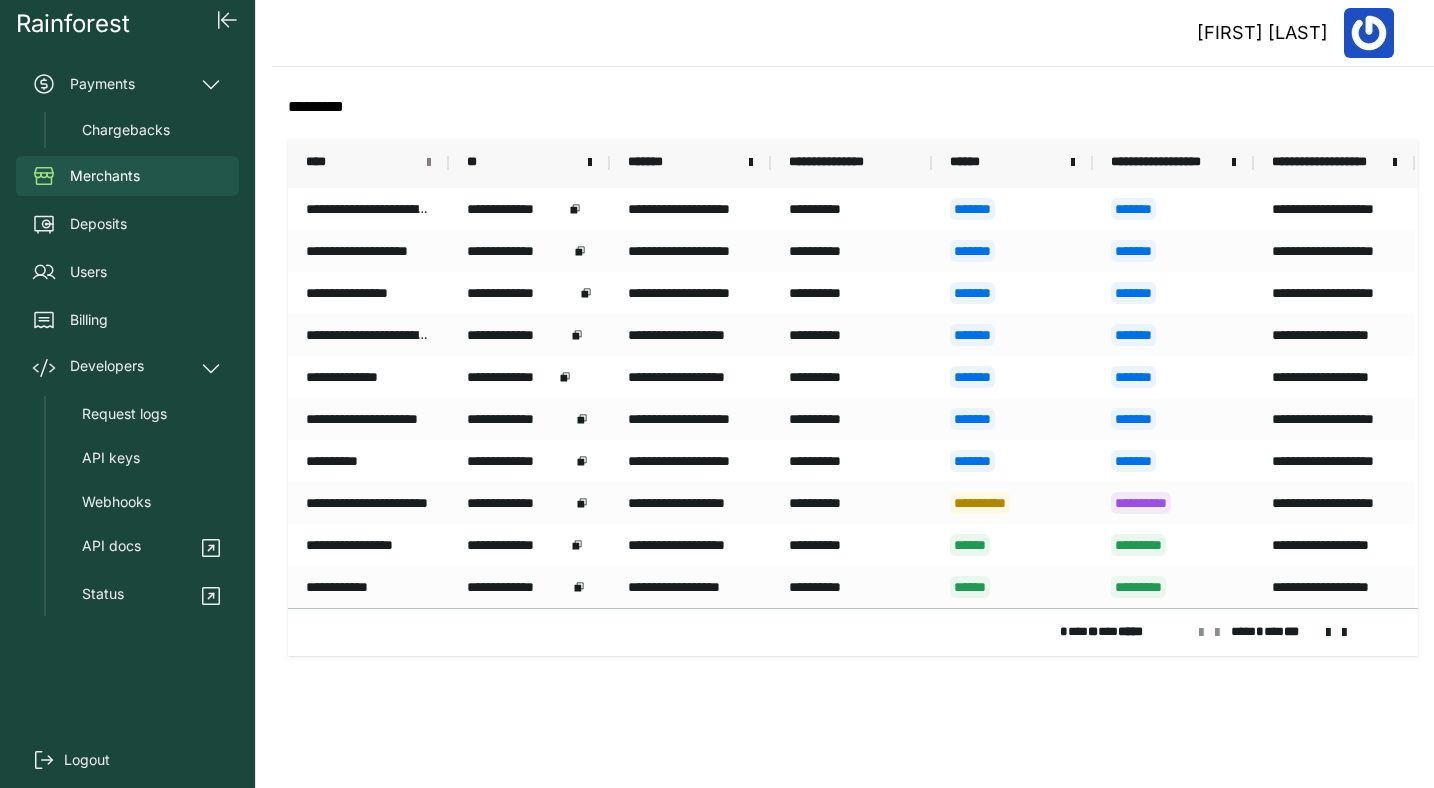 click at bounding box center (429, 163) 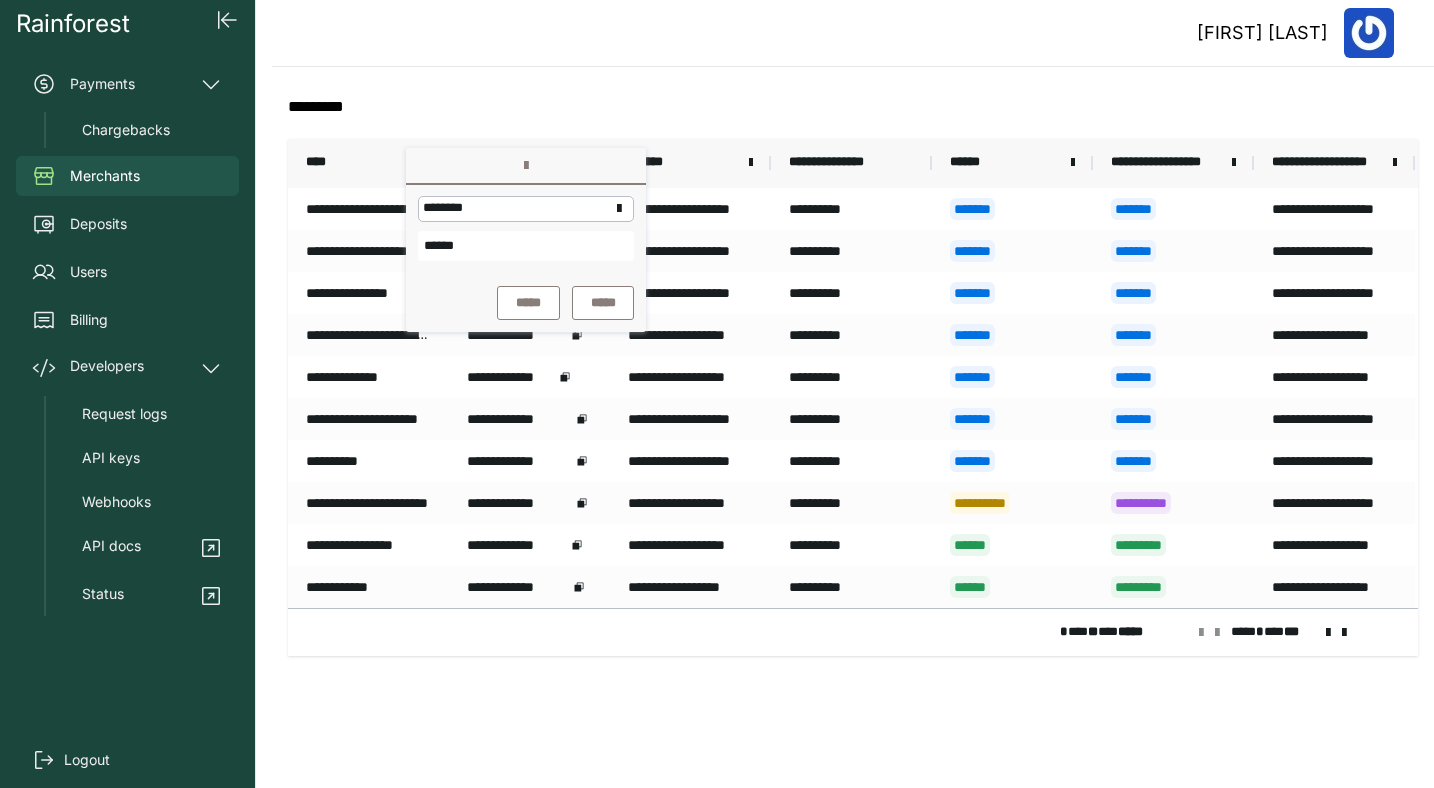 type on "******" 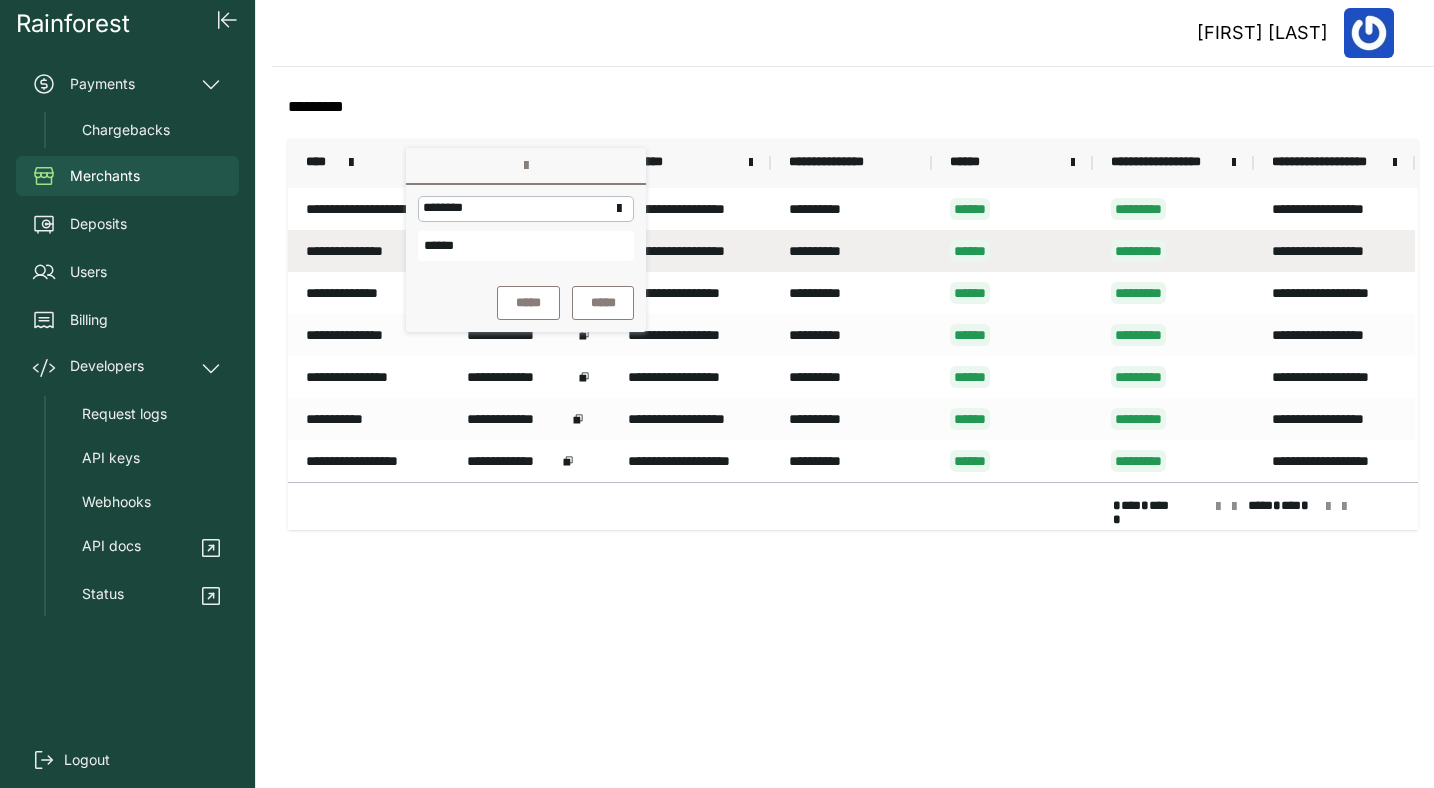 click on "**********" at bounding box center (368, 209) 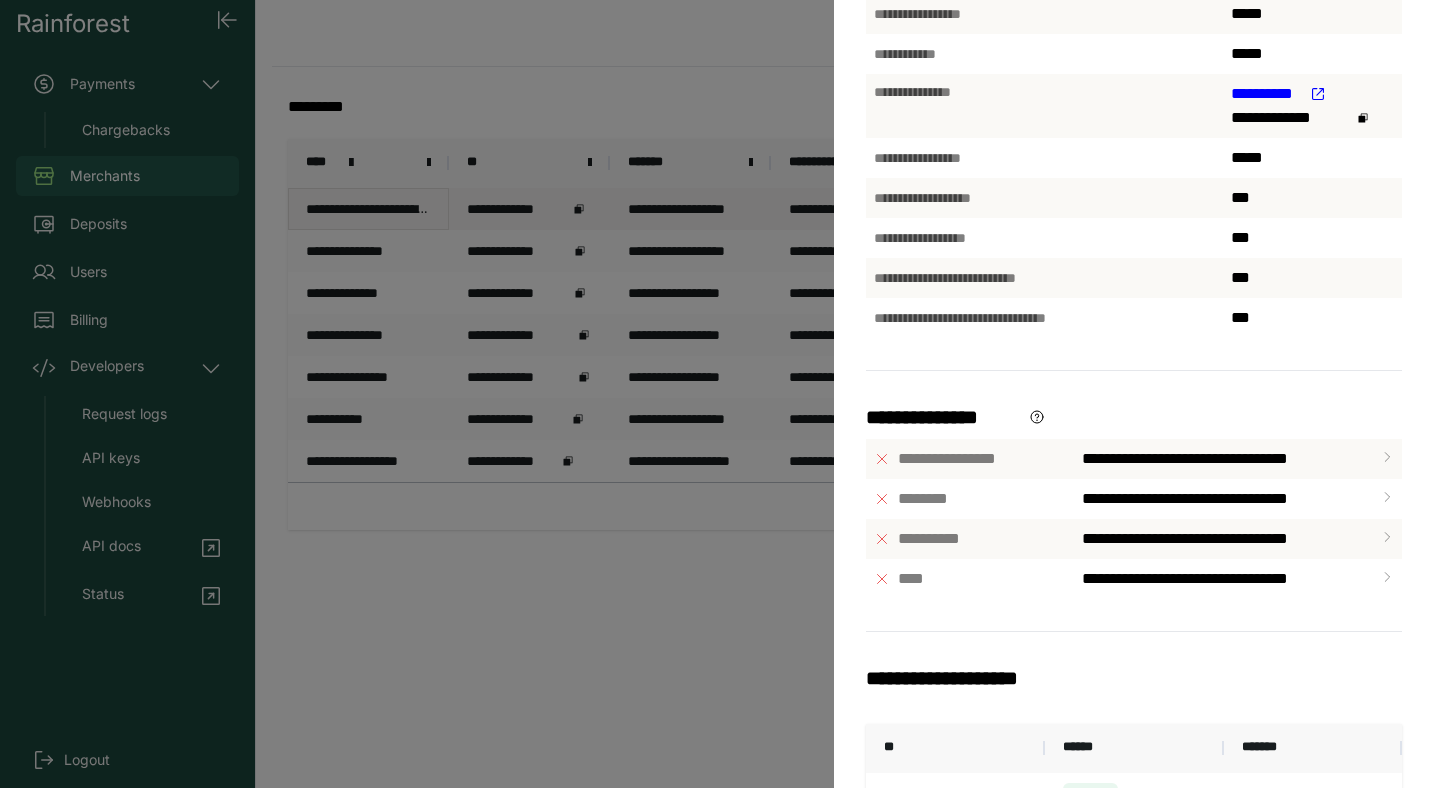 scroll, scrollTop: 551, scrollLeft: 0, axis: vertical 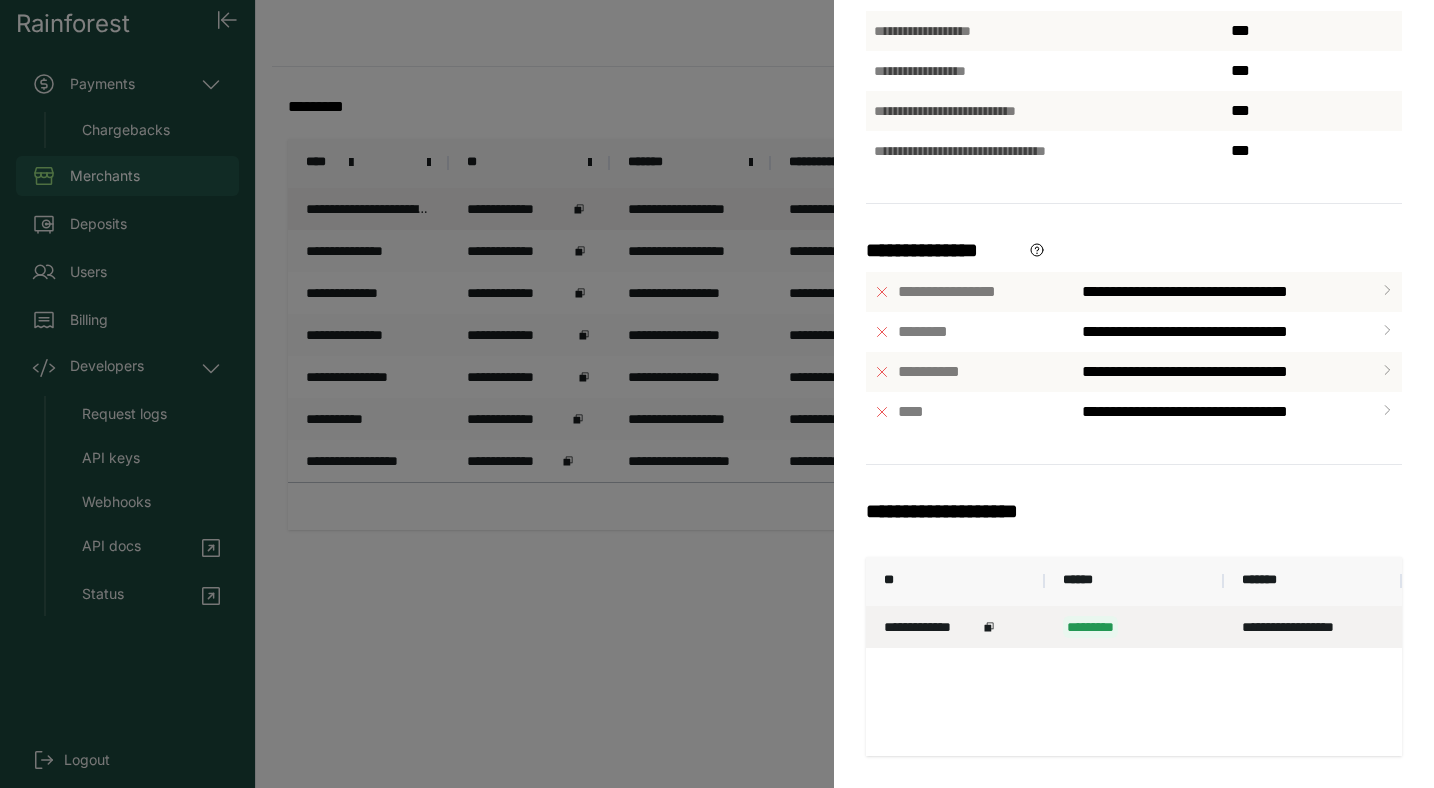 click on "*********" at bounding box center (1090, 627) 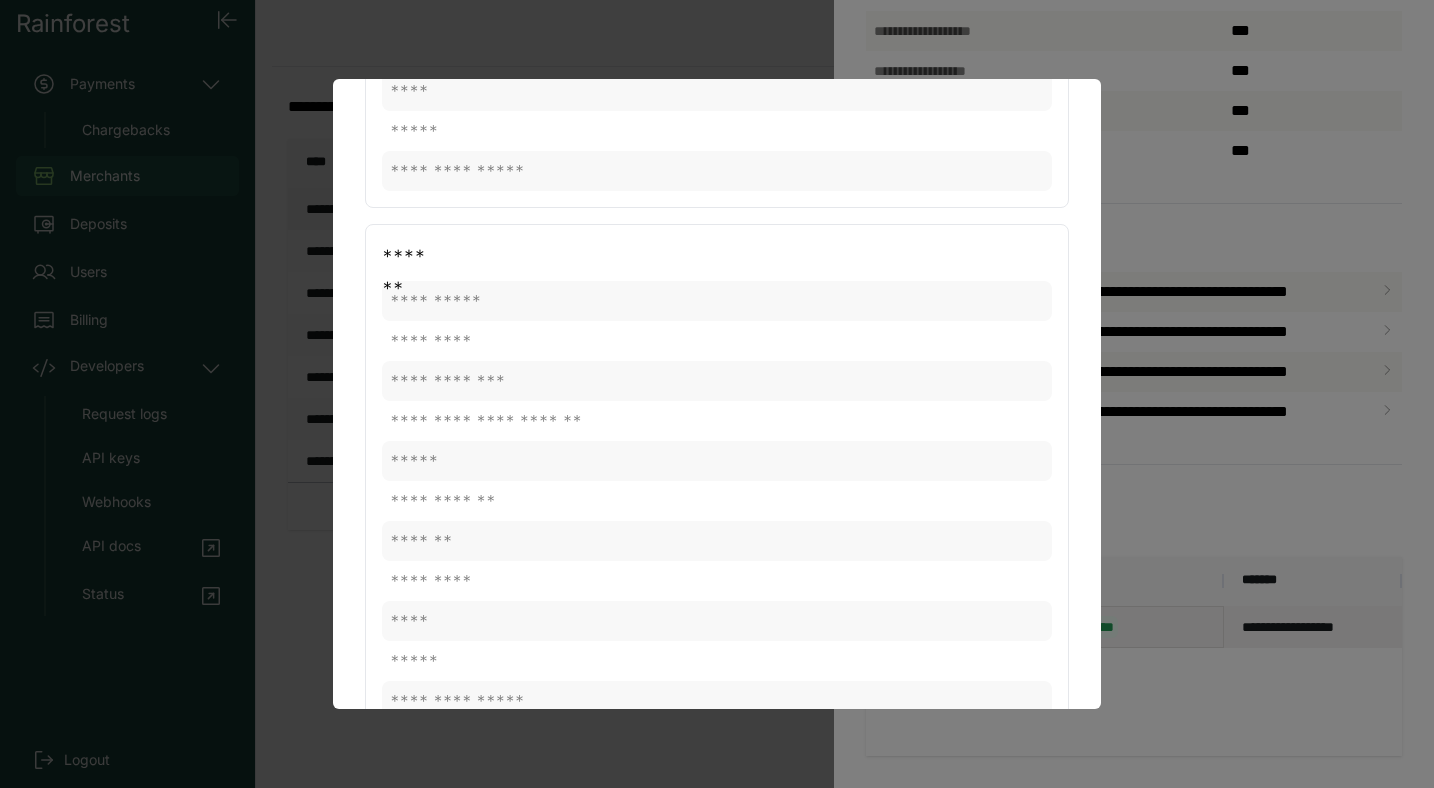 scroll, scrollTop: 1089, scrollLeft: 0, axis: vertical 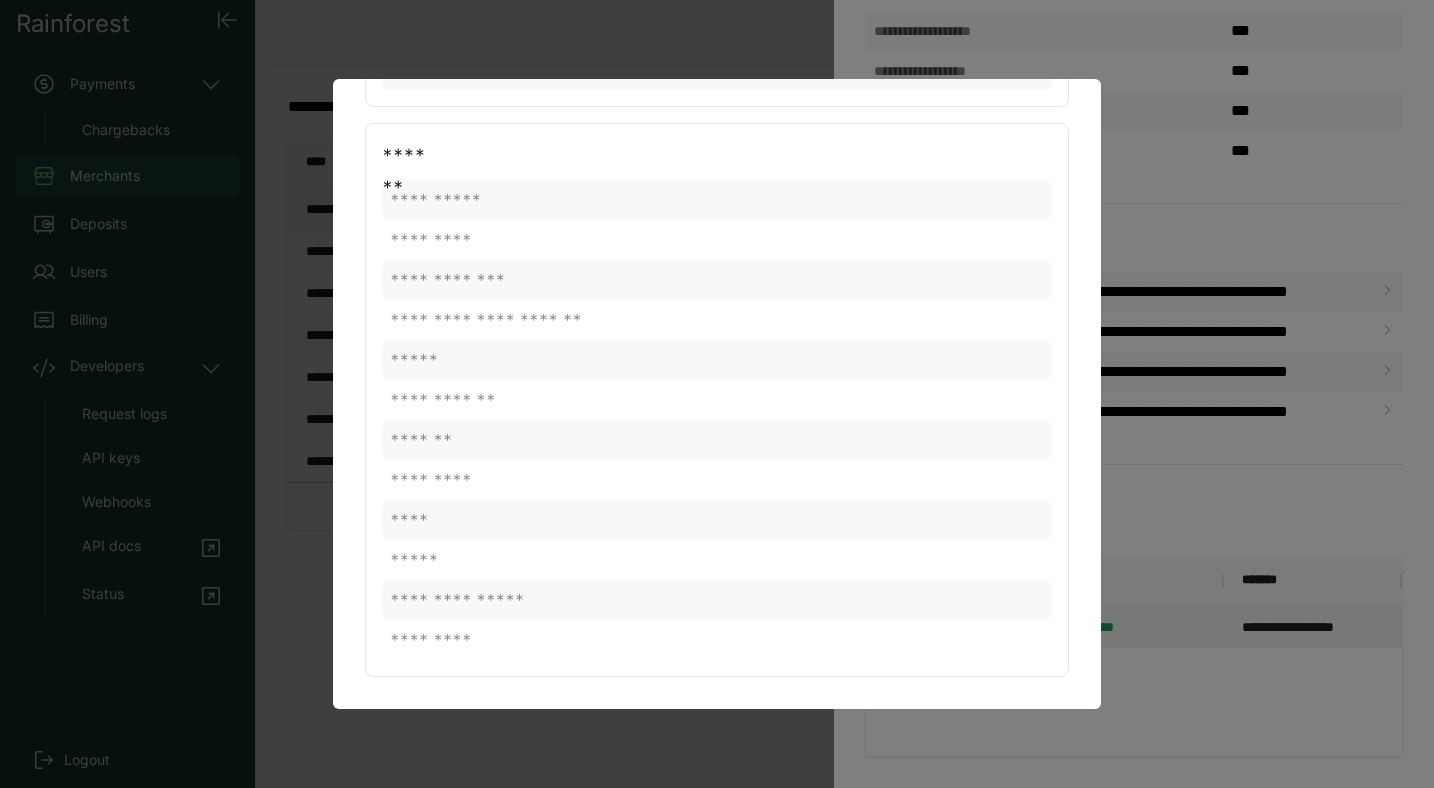 click at bounding box center [717, 394] 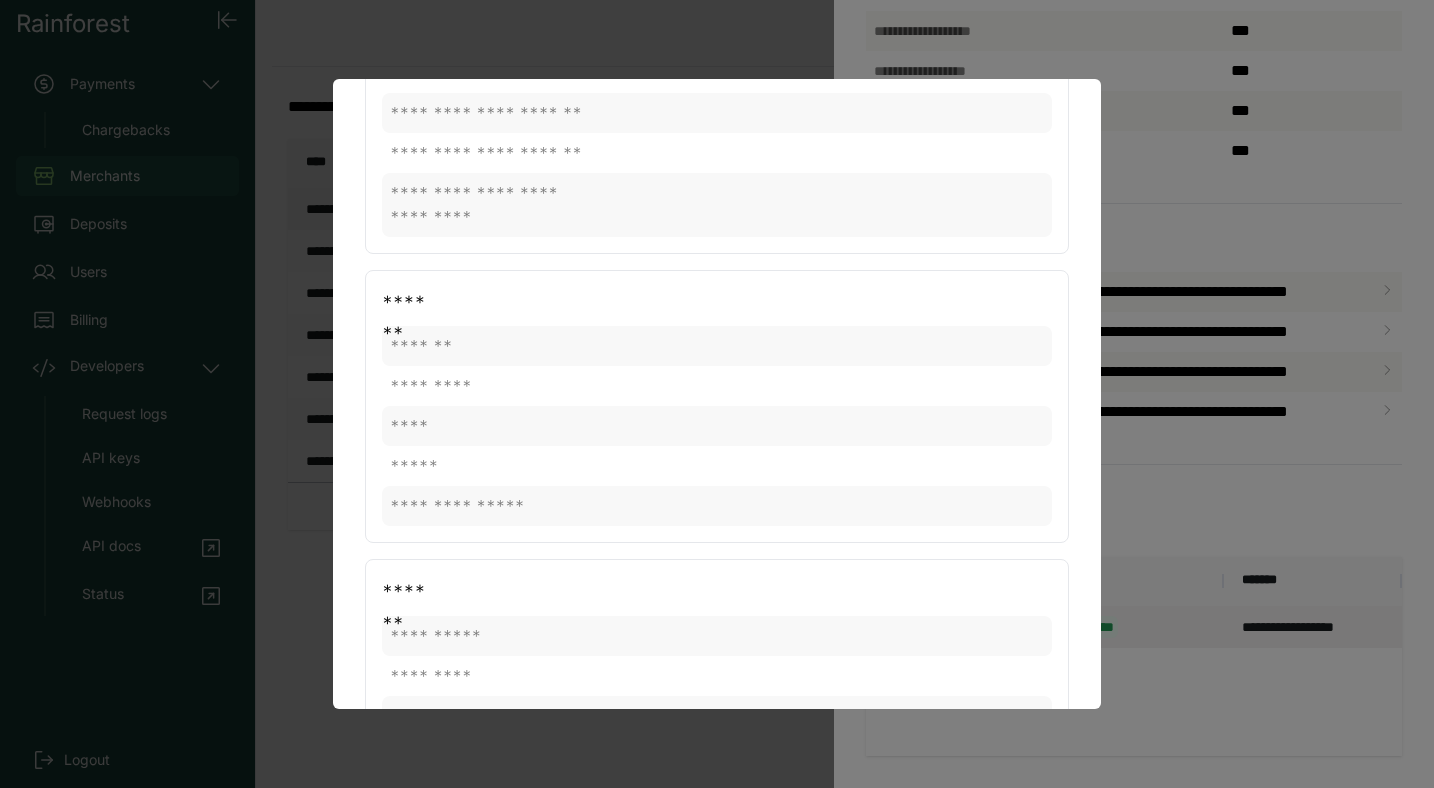 scroll, scrollTop: 0, scrollLeft: 0, axis: both 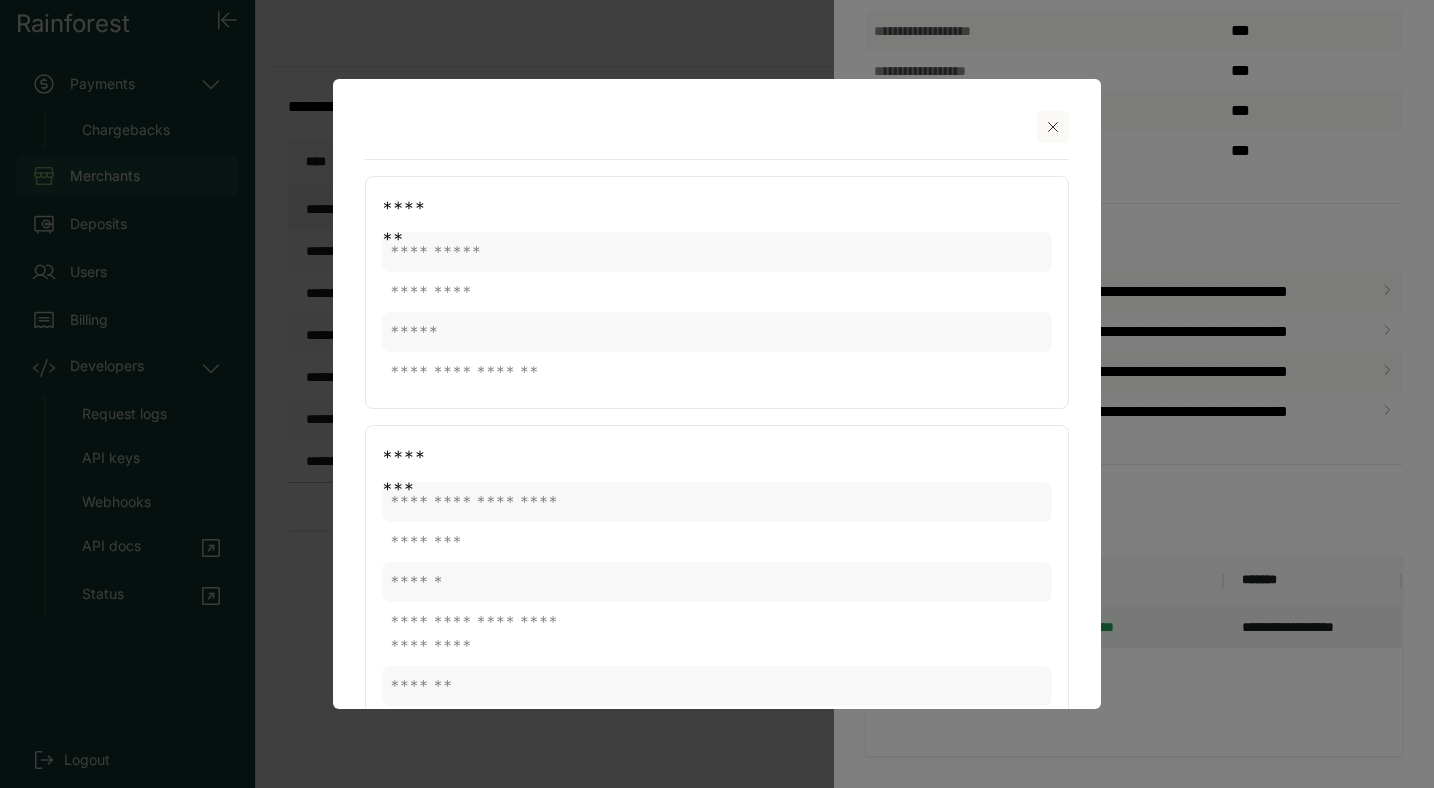 click 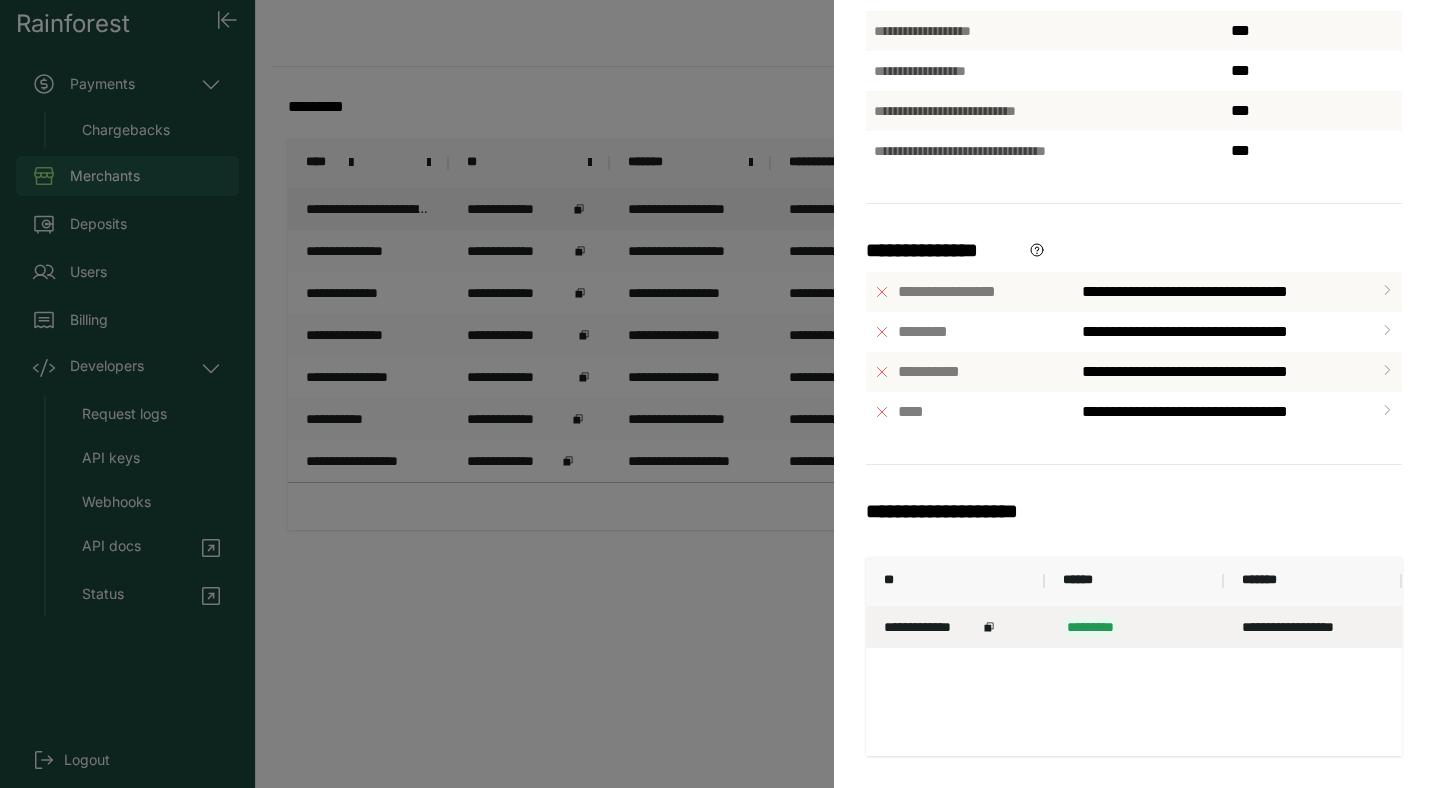 click on "**********" at bounding box center [717, 394] 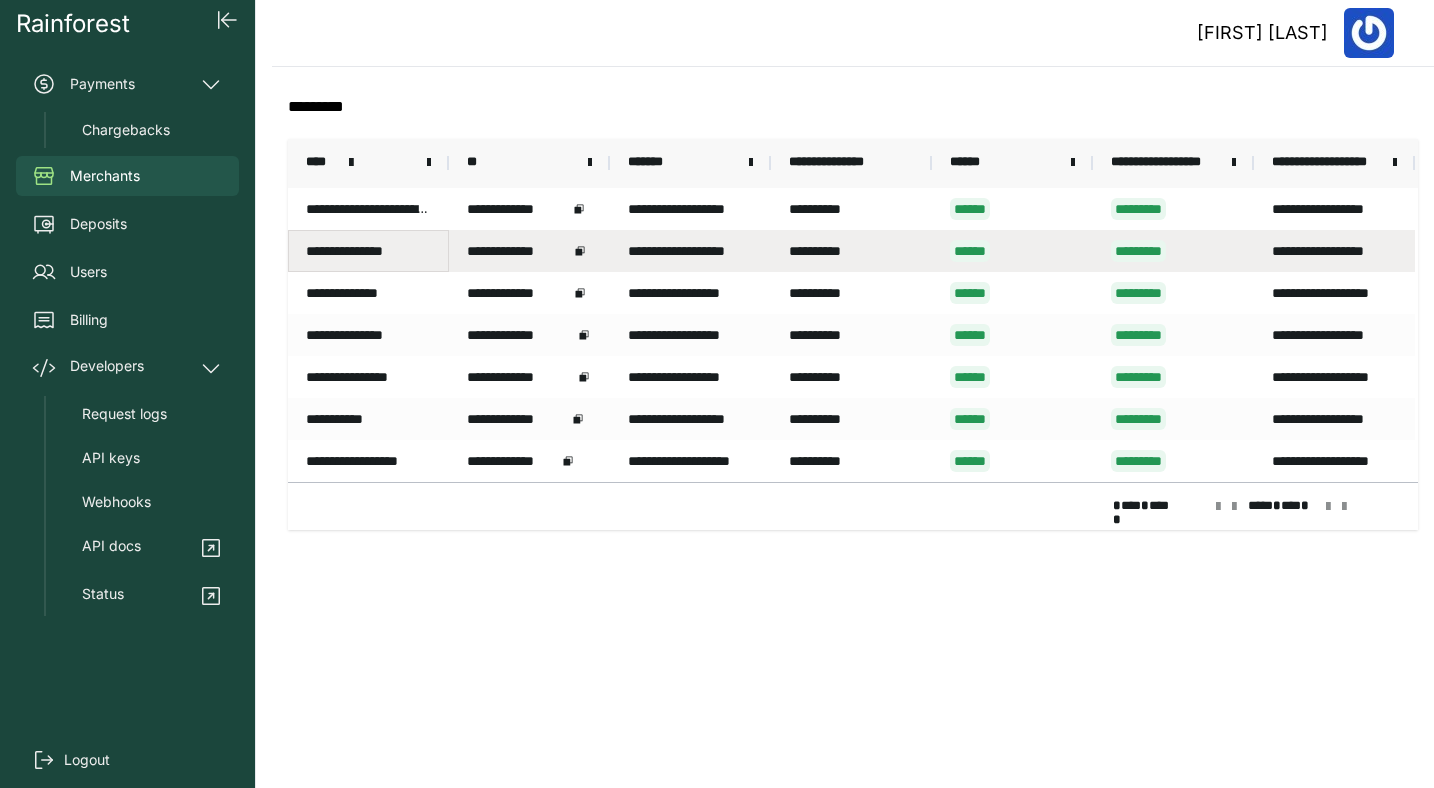 click on "**********" at bounding box center [368, 251] 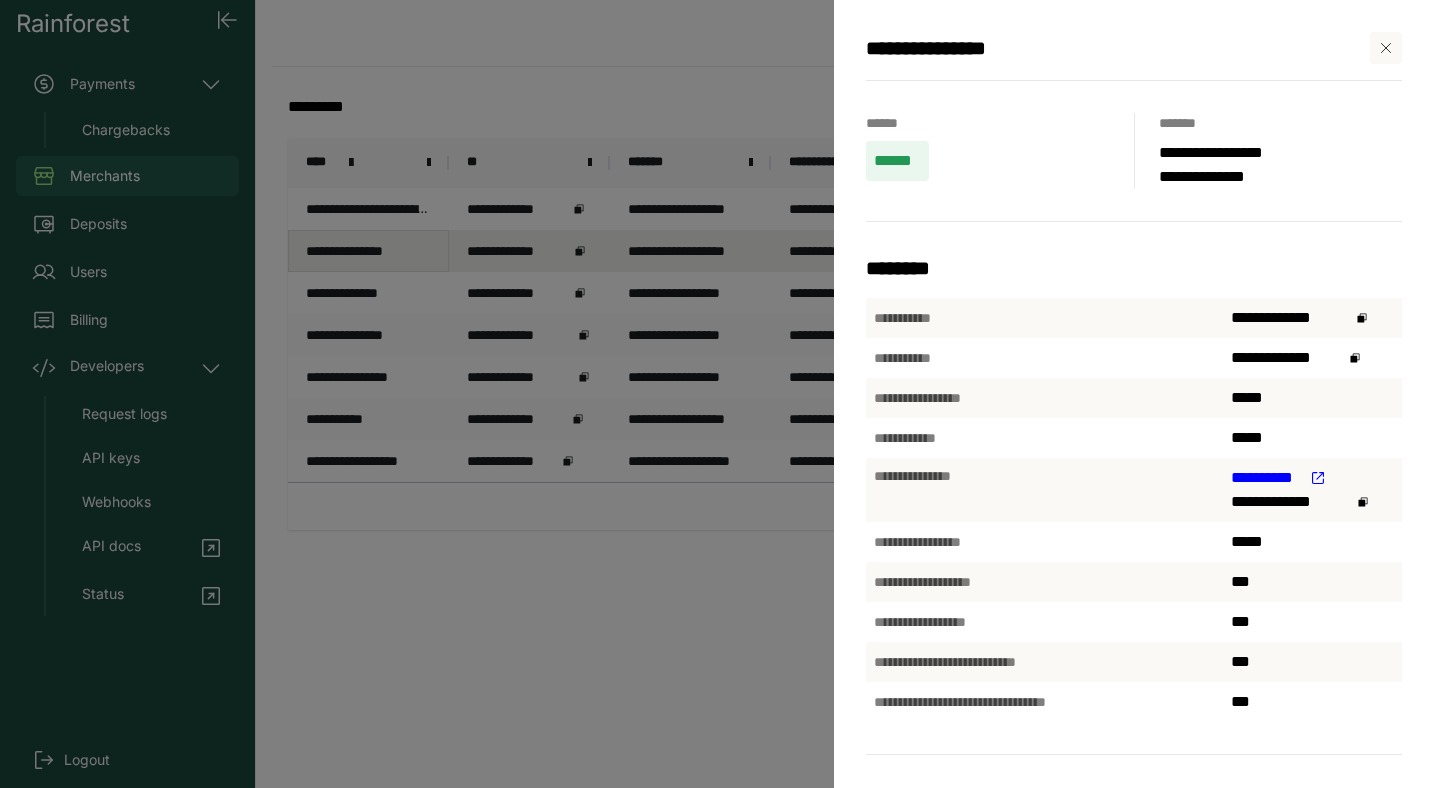 scroll, scrollTop: 551, scrollLeft: 0, axis: vertical 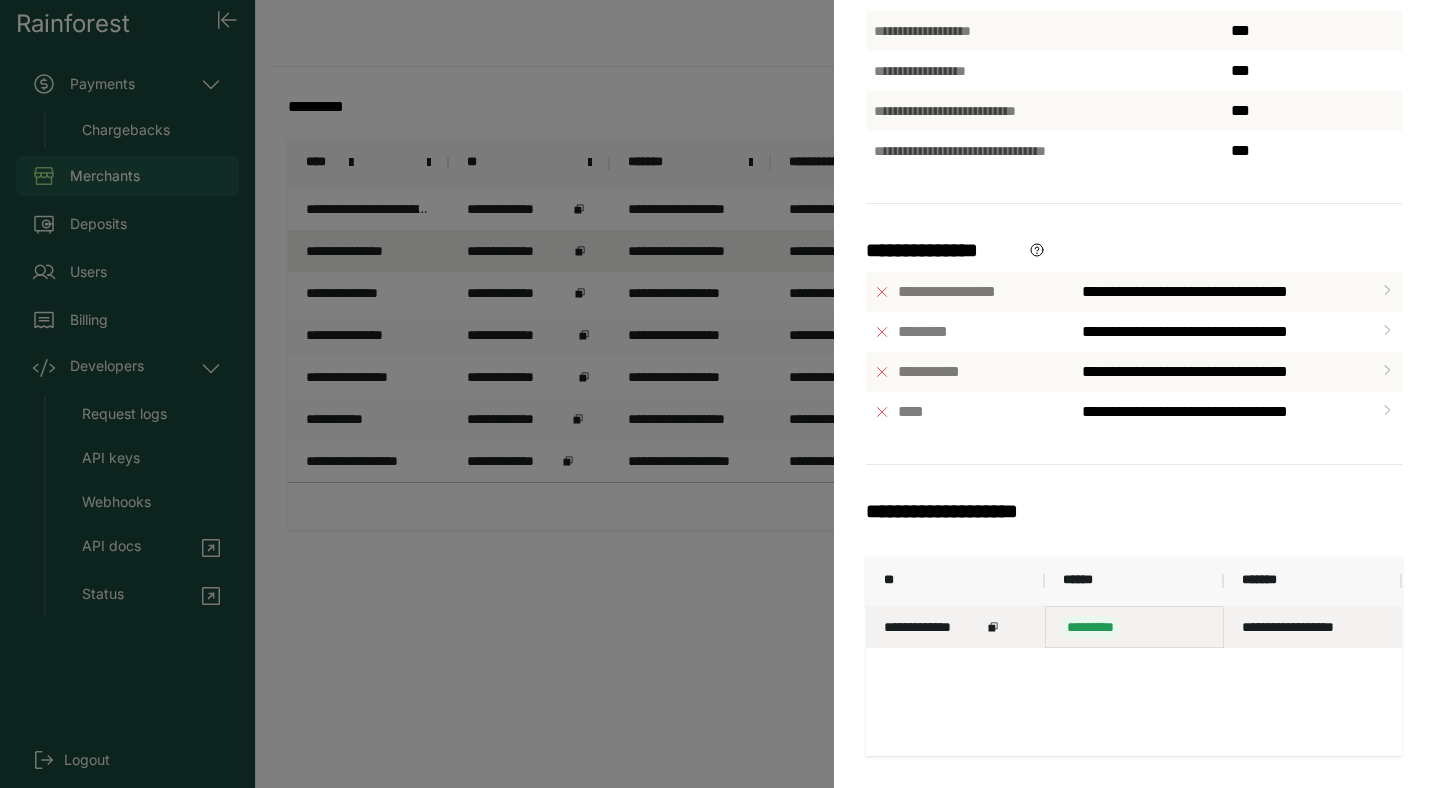 click on "*********" at bounding box center (1134, 627) 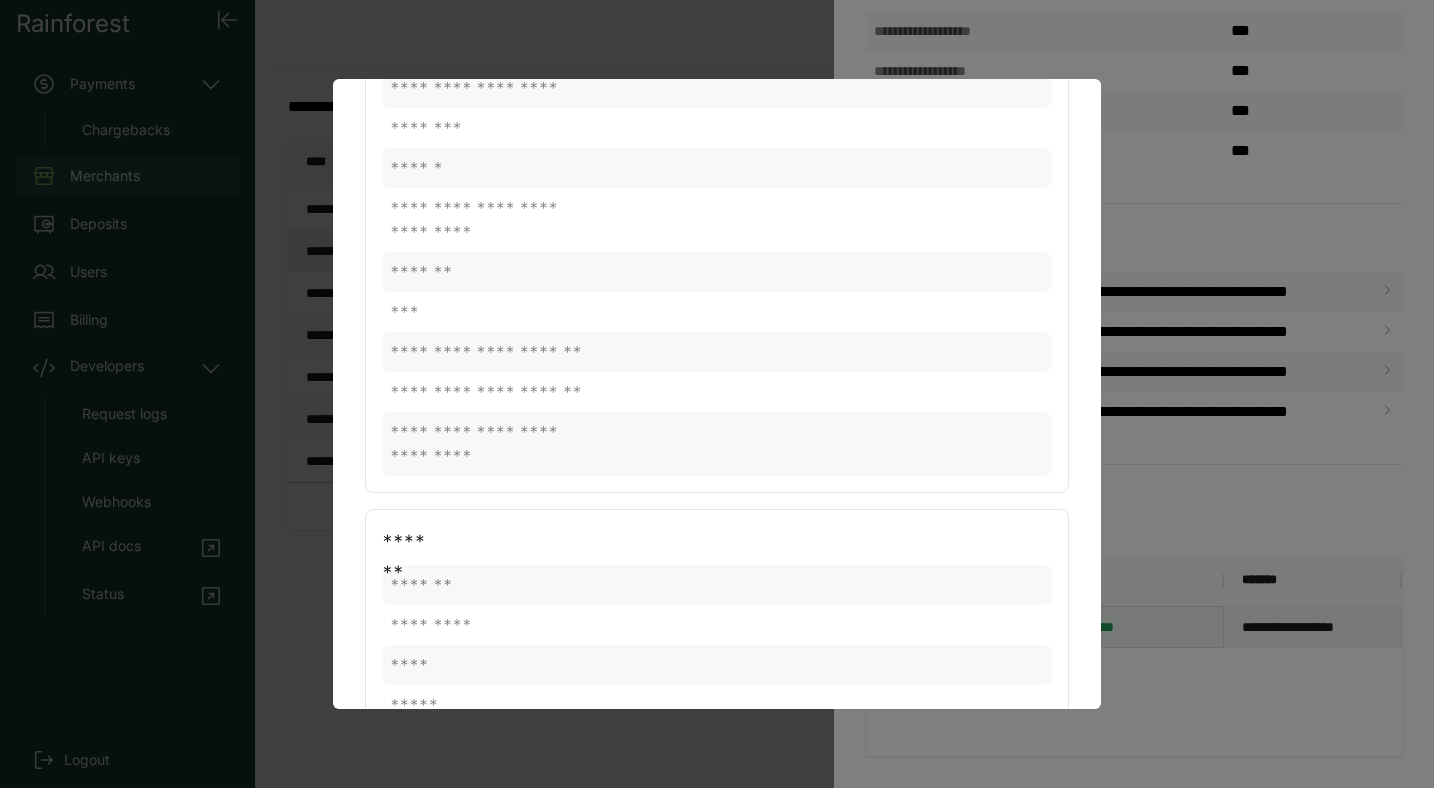scroll, scrollTop: 920, scrollLeft: 0, axis: vertical 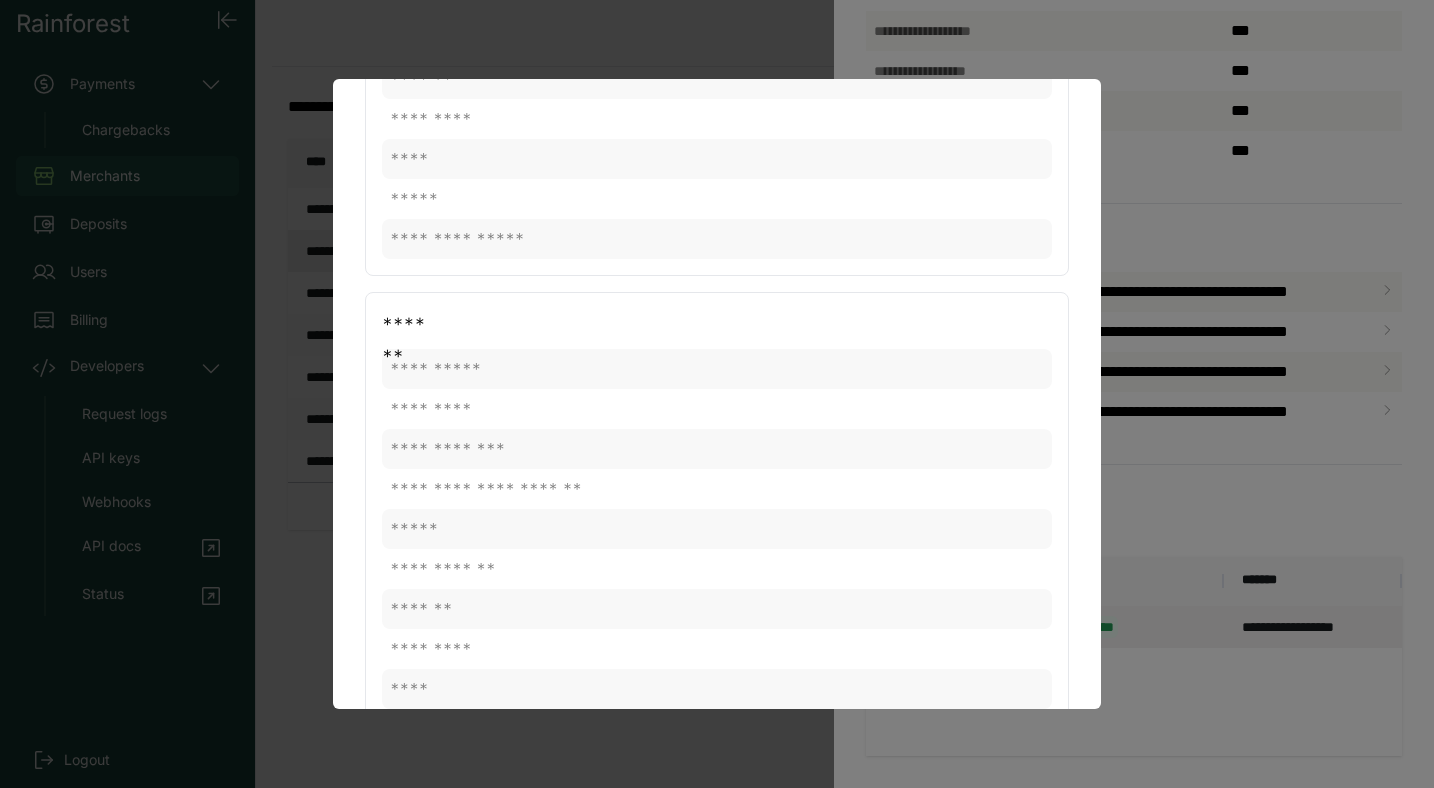 click at bounding box center [717, 394] 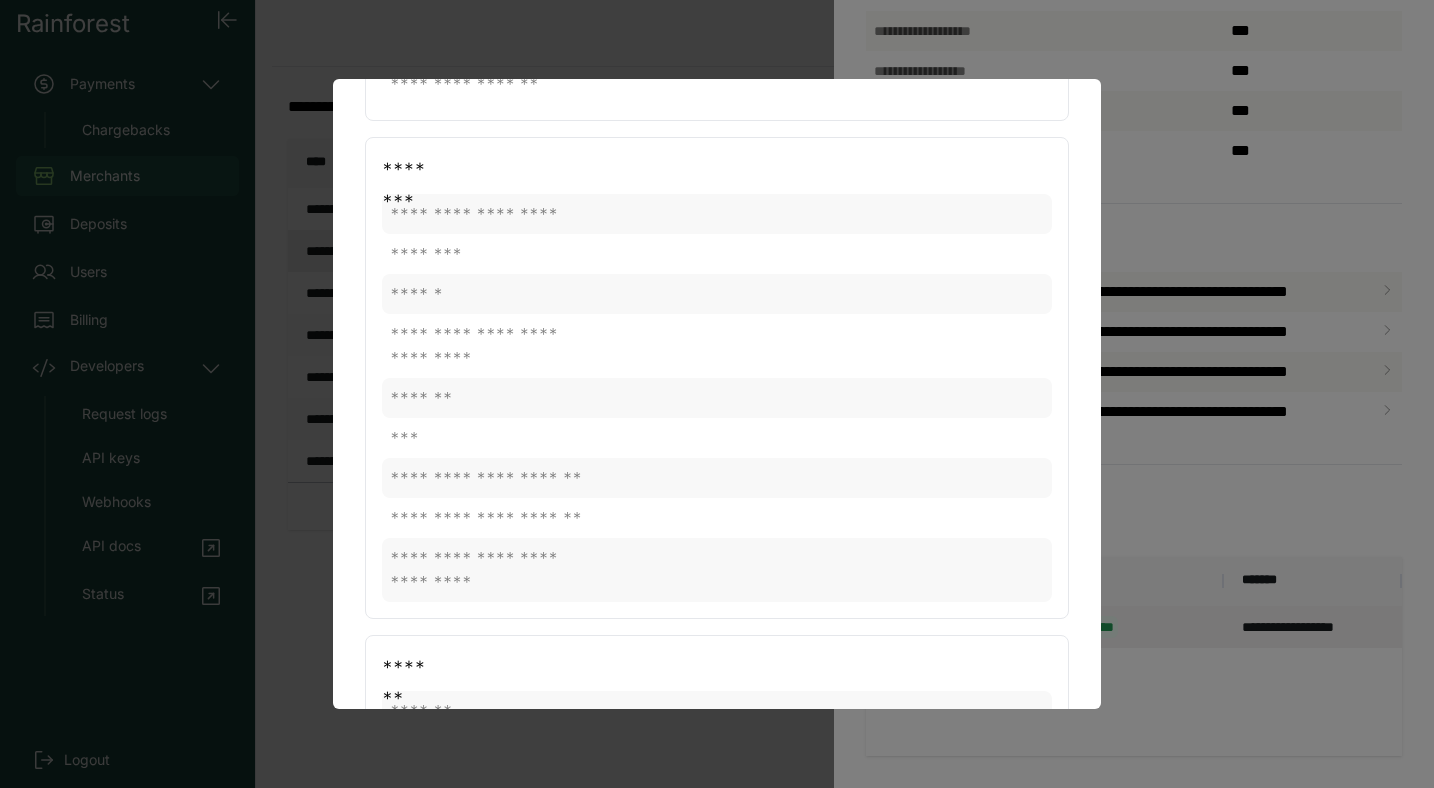 scroll, scrollTop: 0, scrollLeft: 0, axis: both 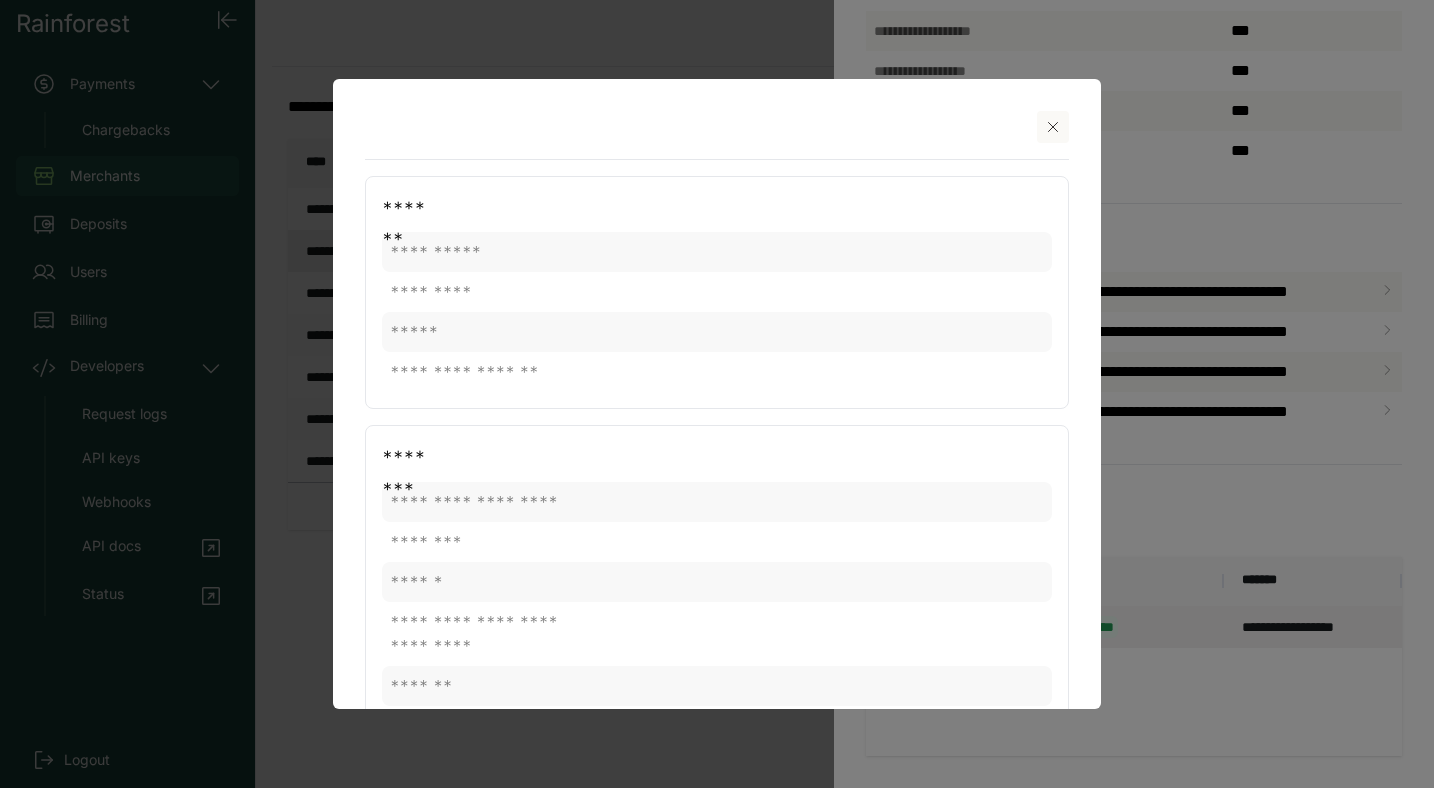 click 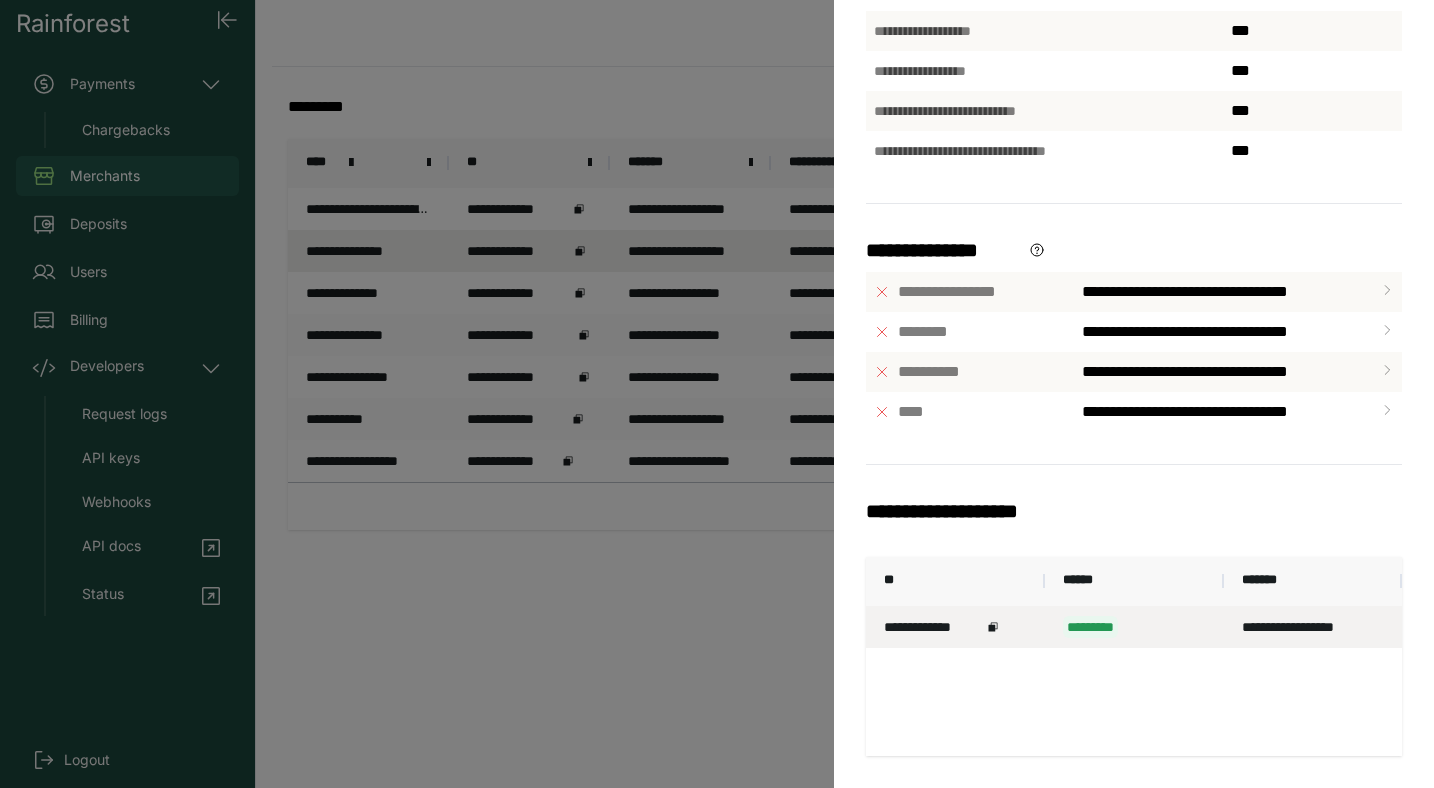 click on "**********" at bounding box center [717, 394] 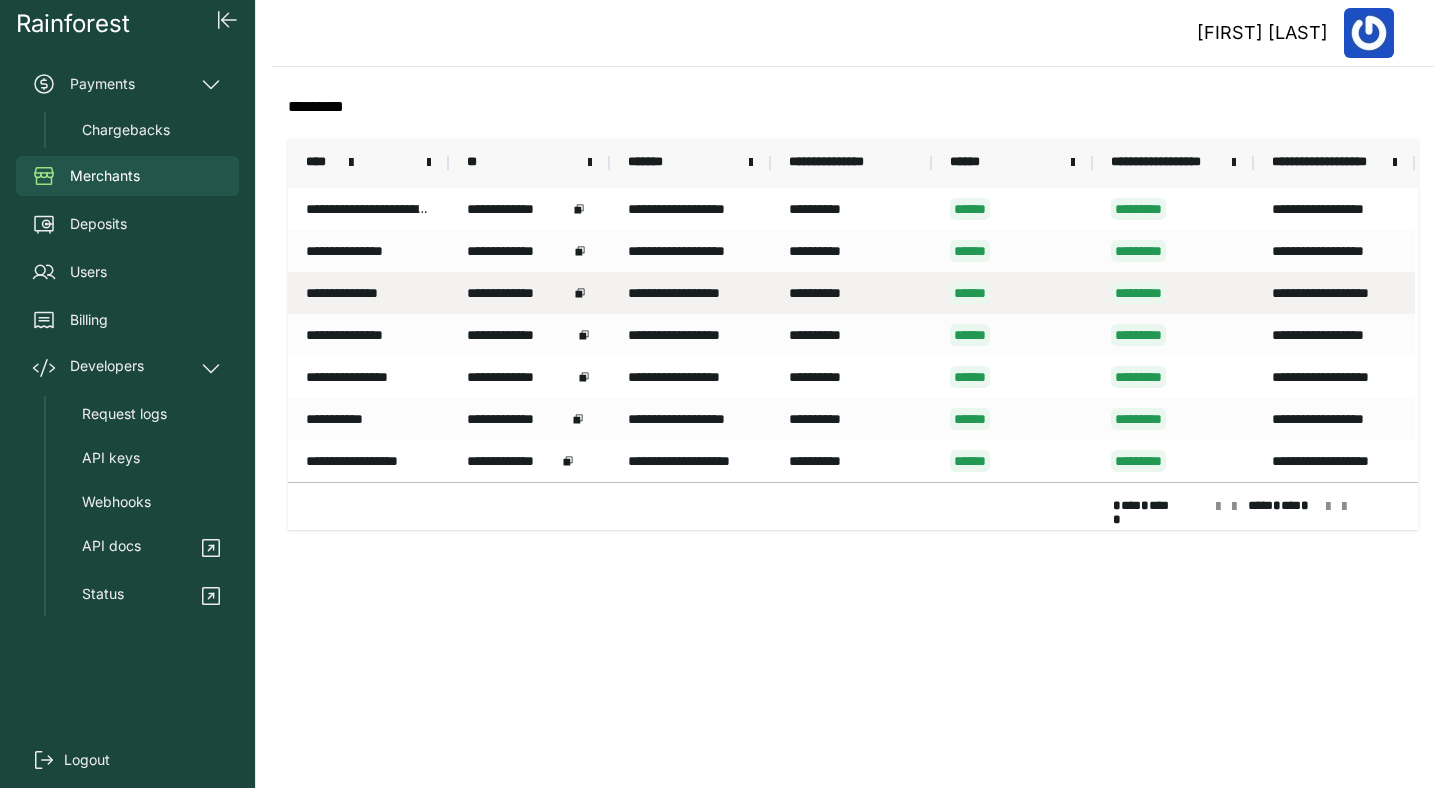 click on "**********" at bounding box center (368, 293) 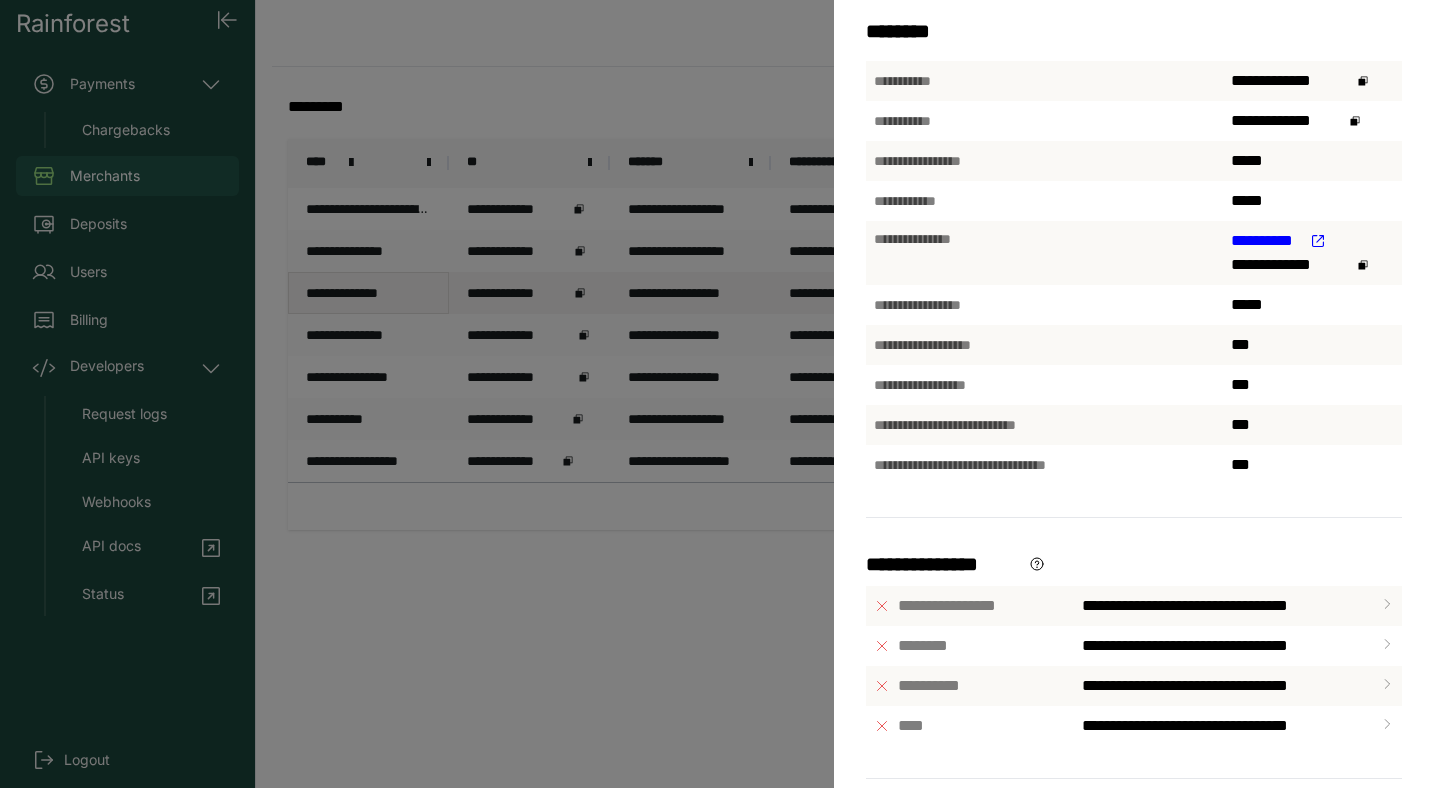 scroll, scrollTop: 551, scrollLeft: 0, axis: vertical 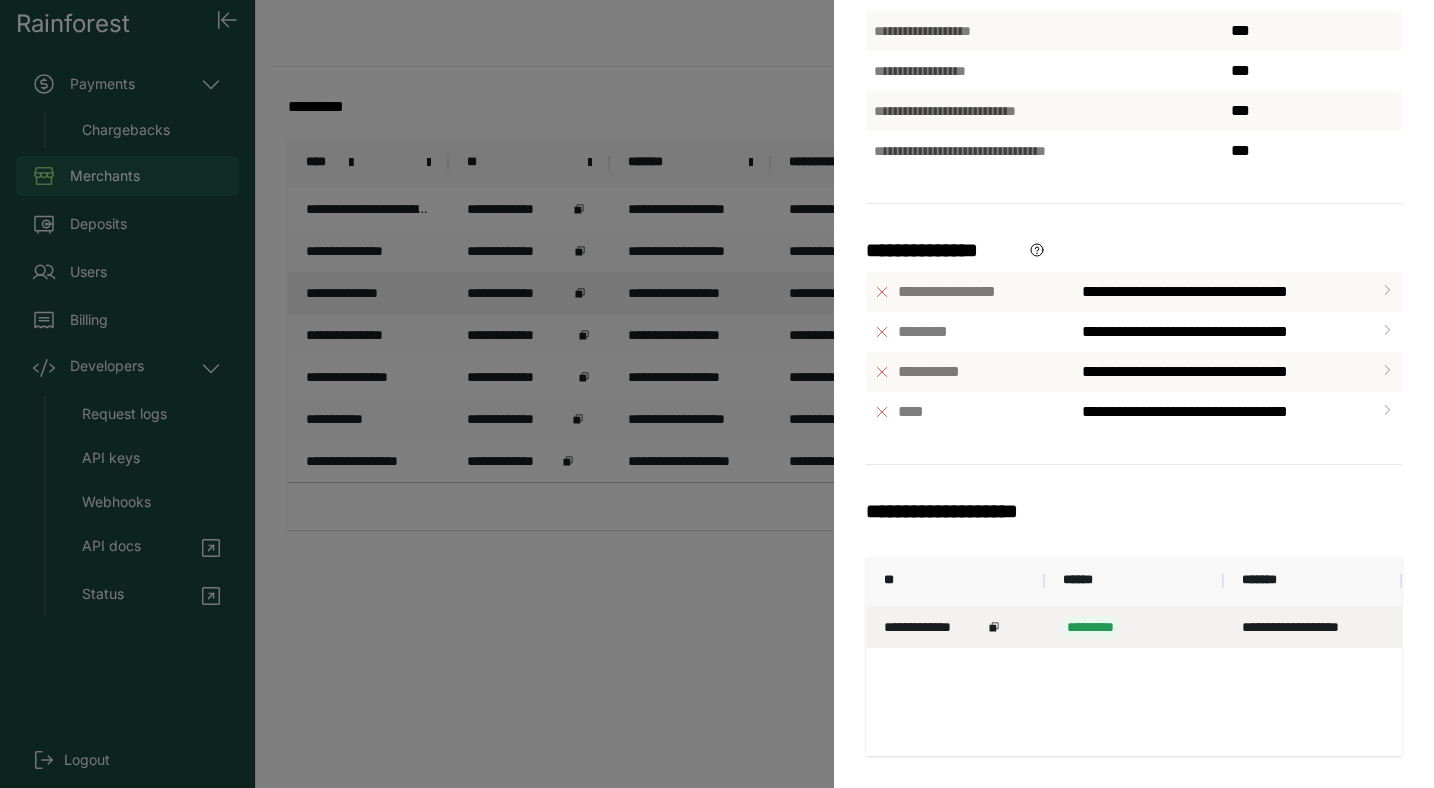 click on "*********" at bounding box center [1134, 627] 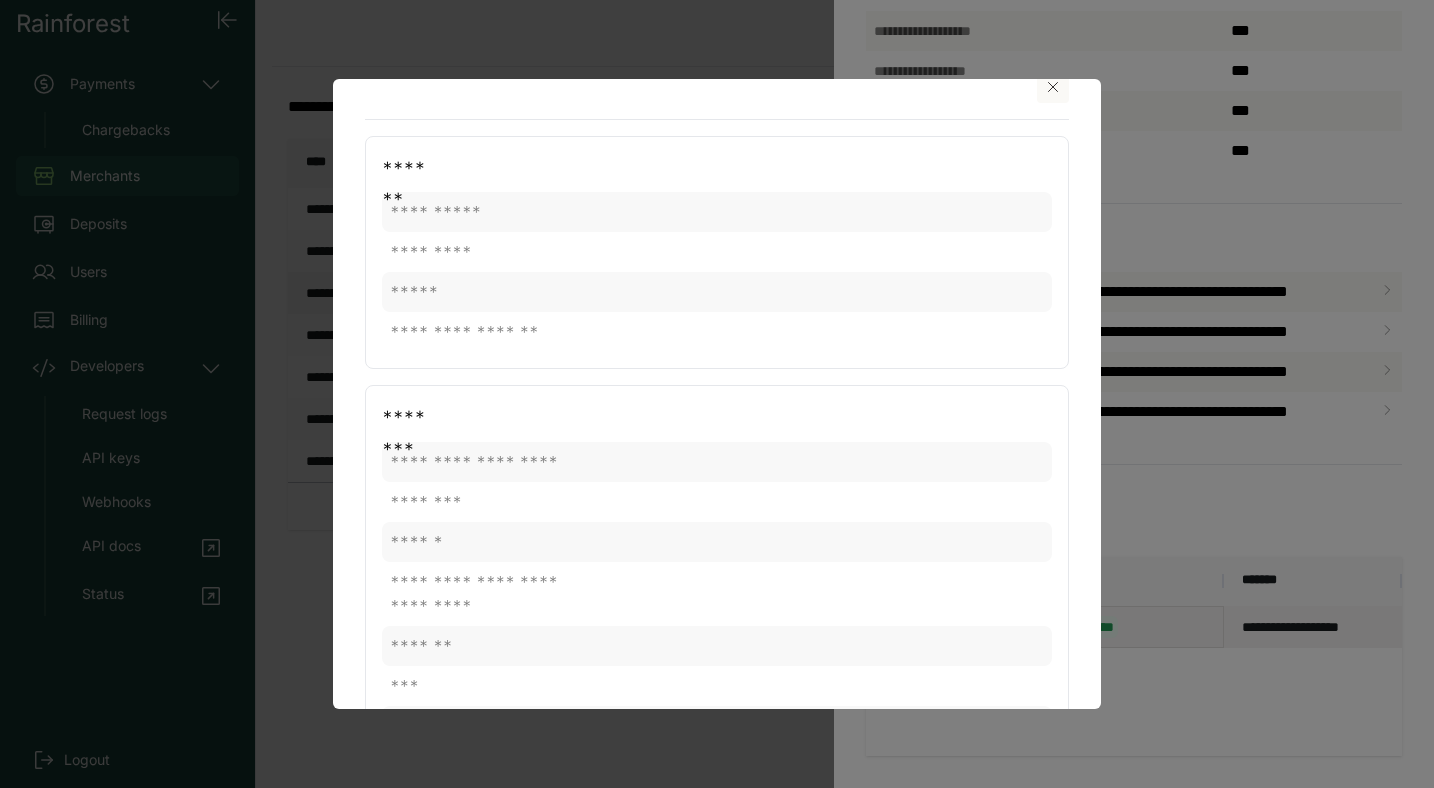 scroll, scrollTop: 0, scrollLeft: 0, axis: both 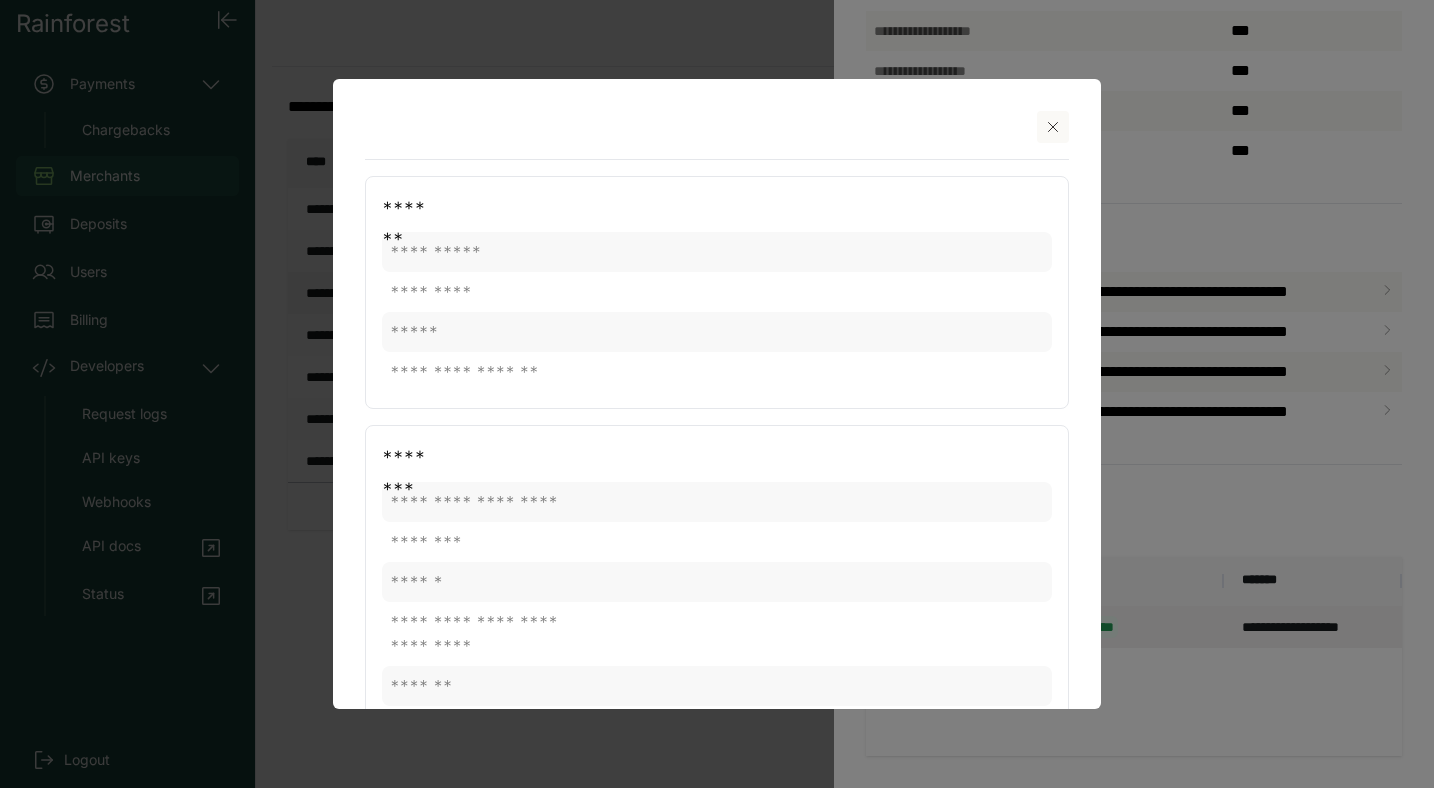 click 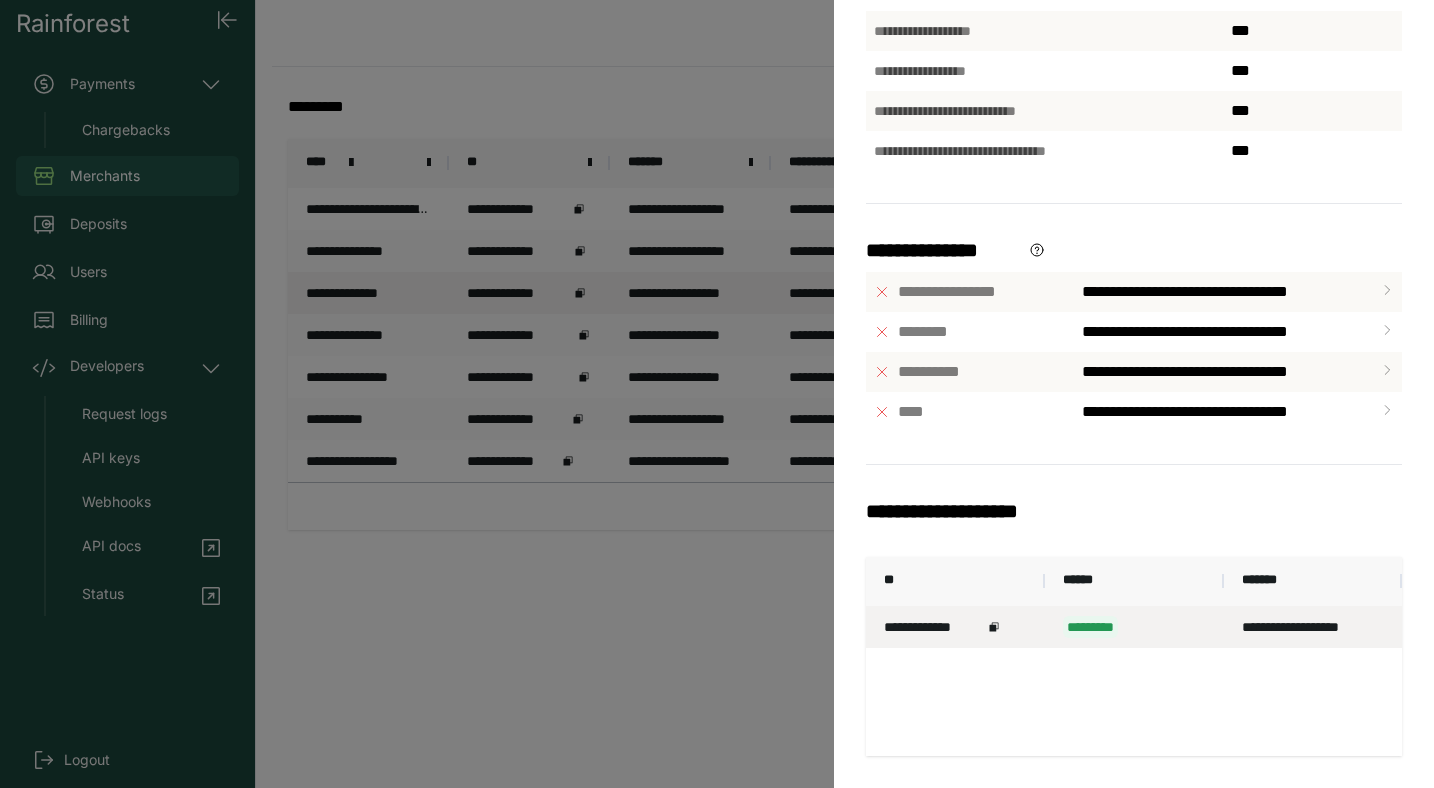 click on "**********" at bounding box center (717, 394) 